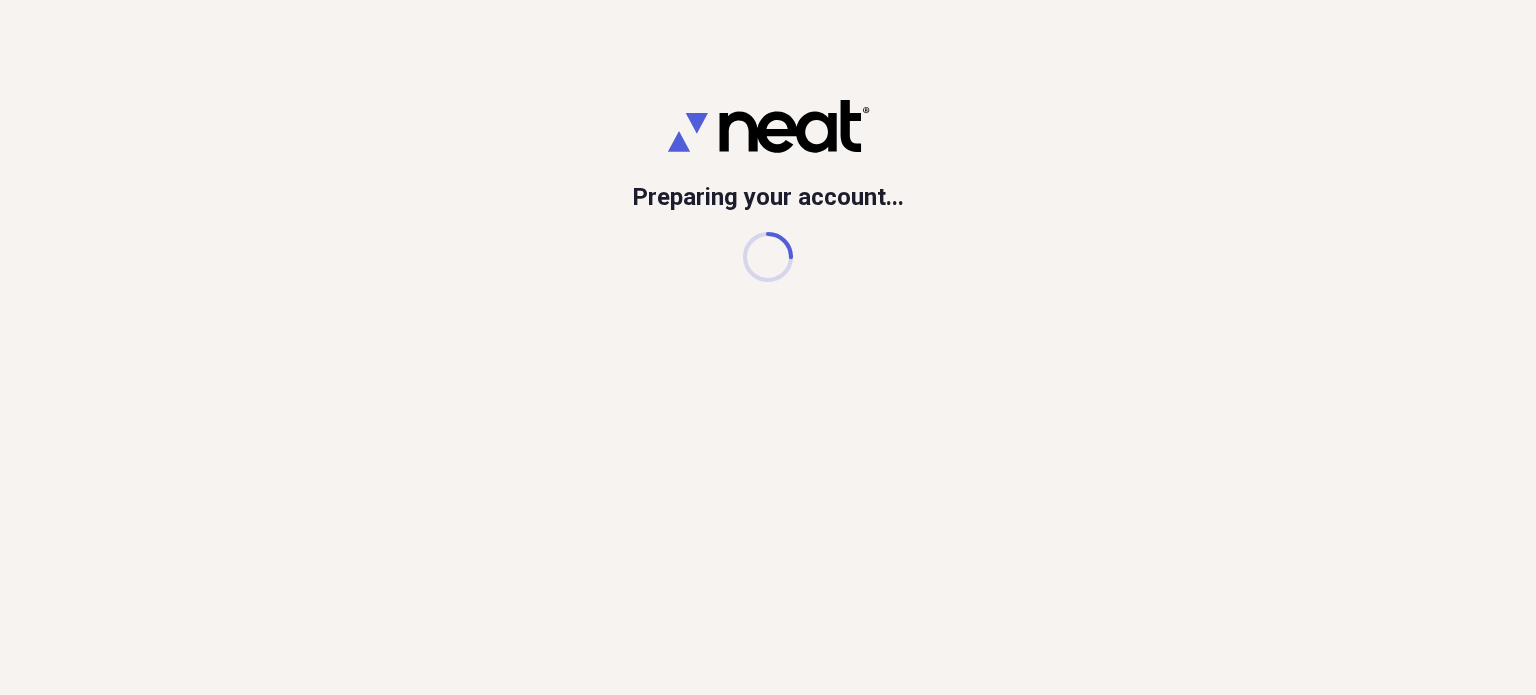 scroll, scrollTop: 0, scrollLeft: 0, axis: both 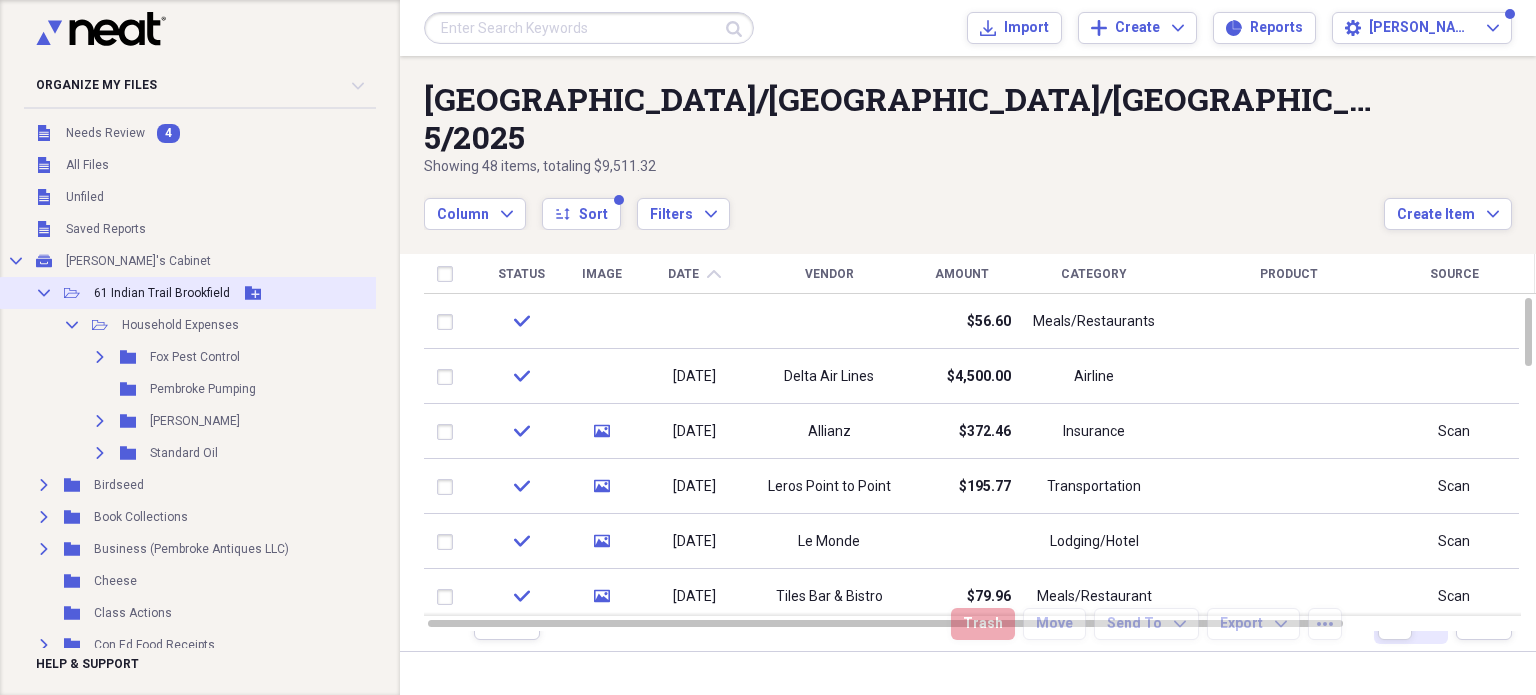 click 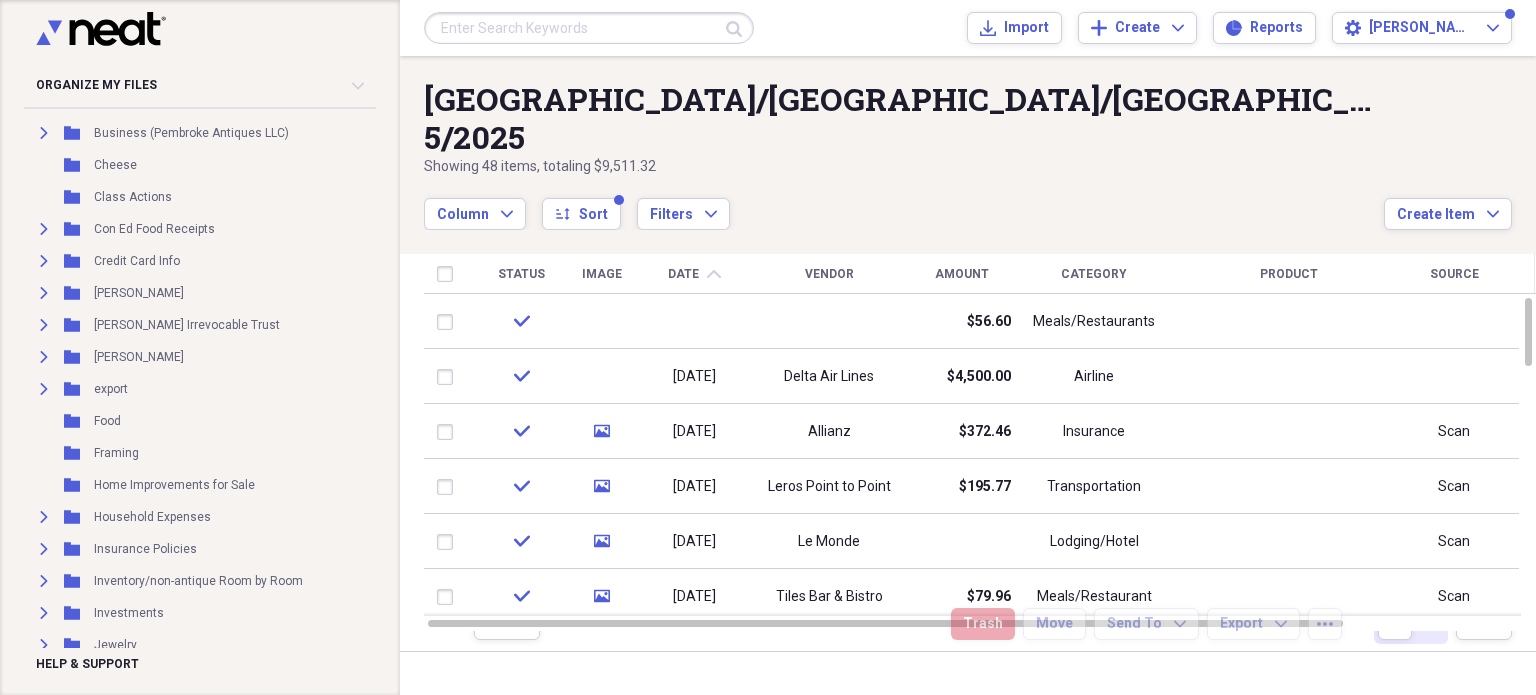 scroll, scrollTop: 306, scrollLeft: 0, axis: vertical 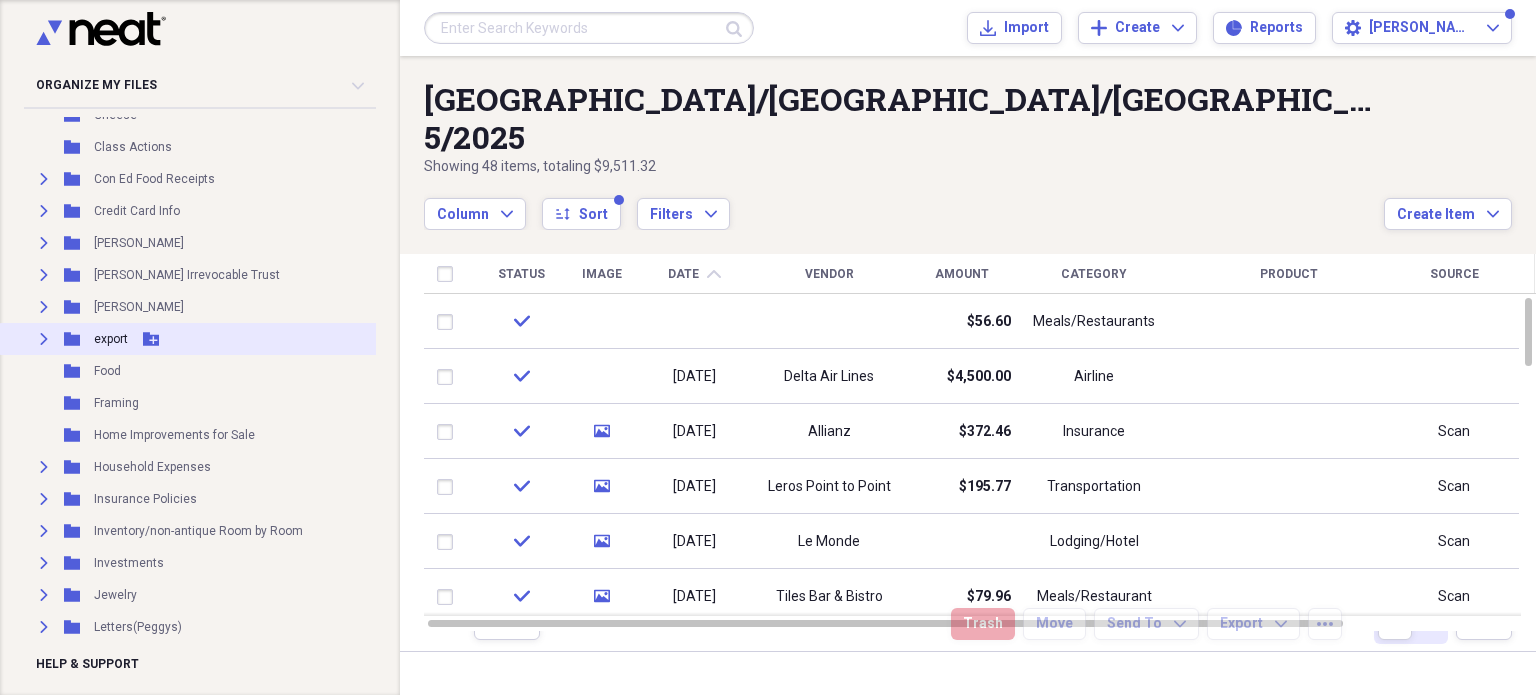 click on "Expand" 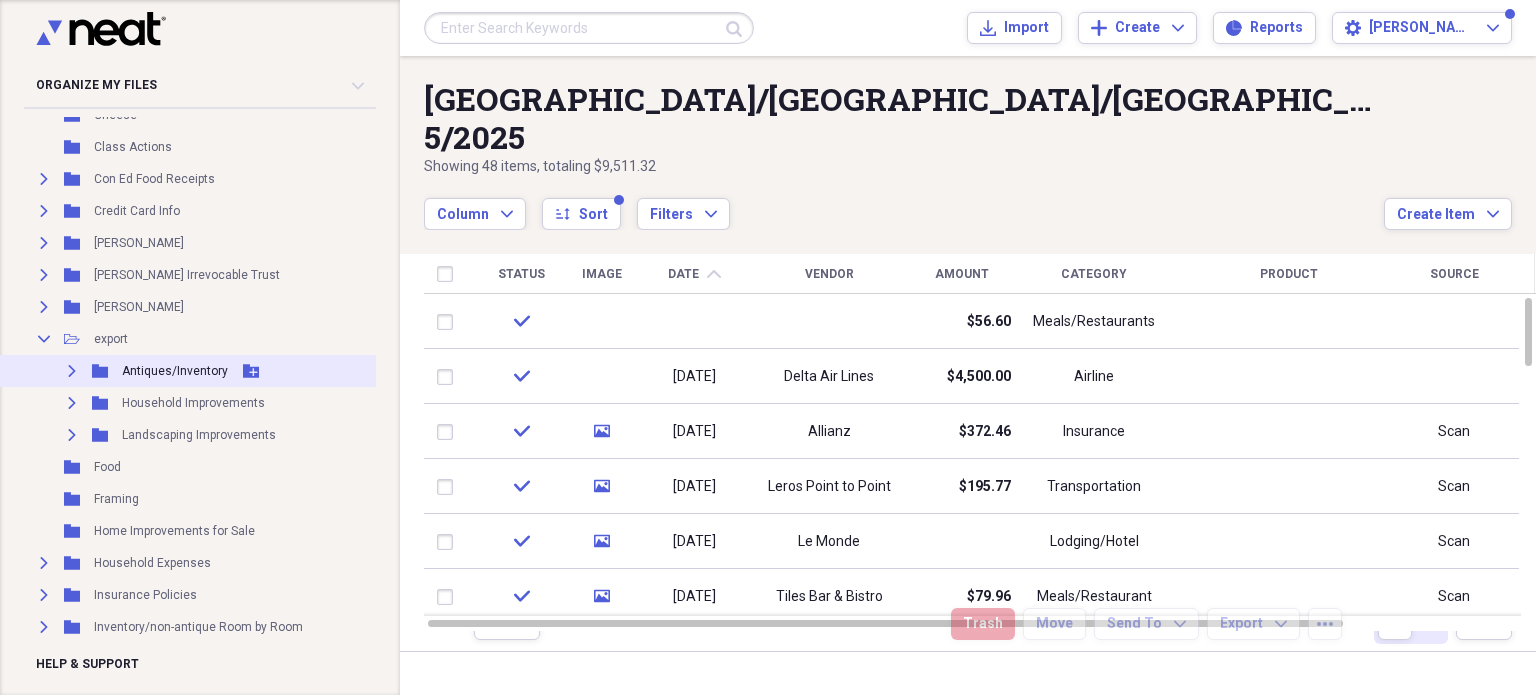 click on "Expand" at bounding box center (72, 371) 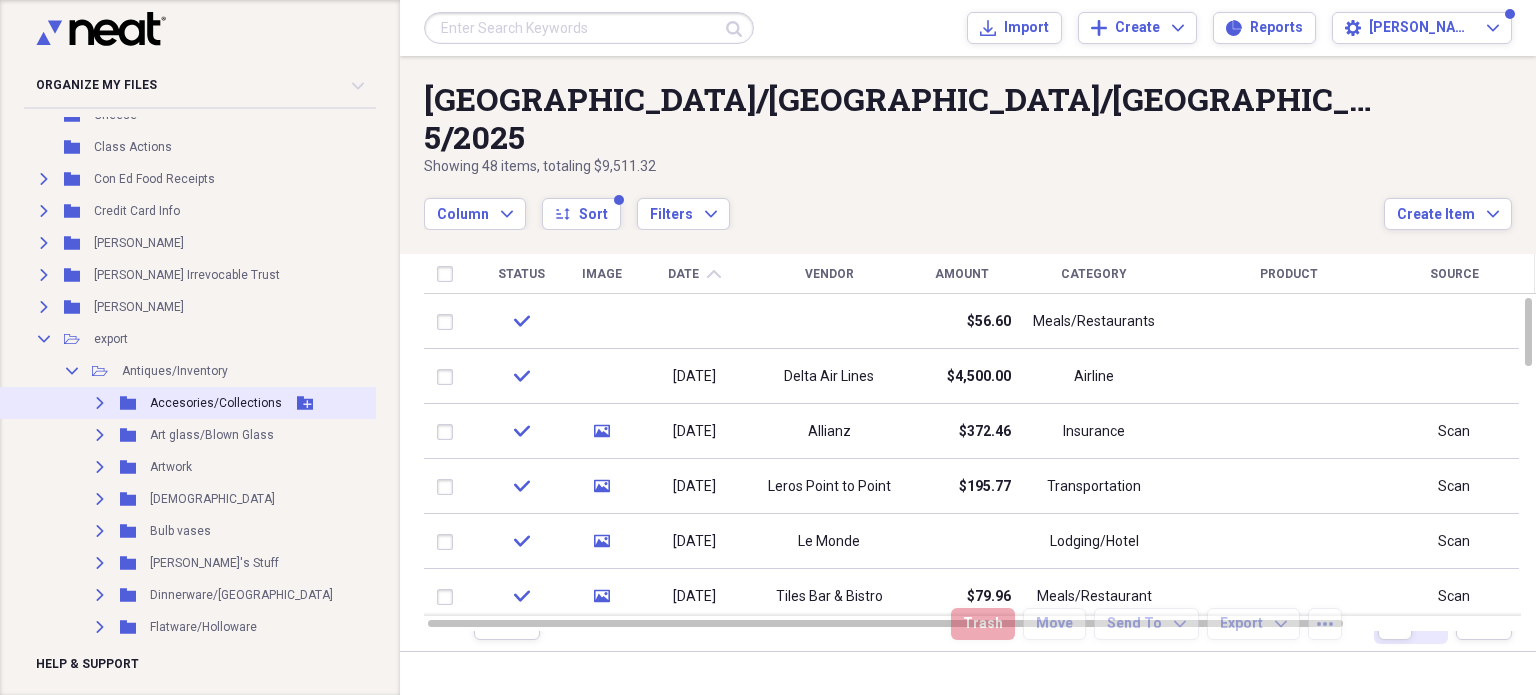 click on "Expand" 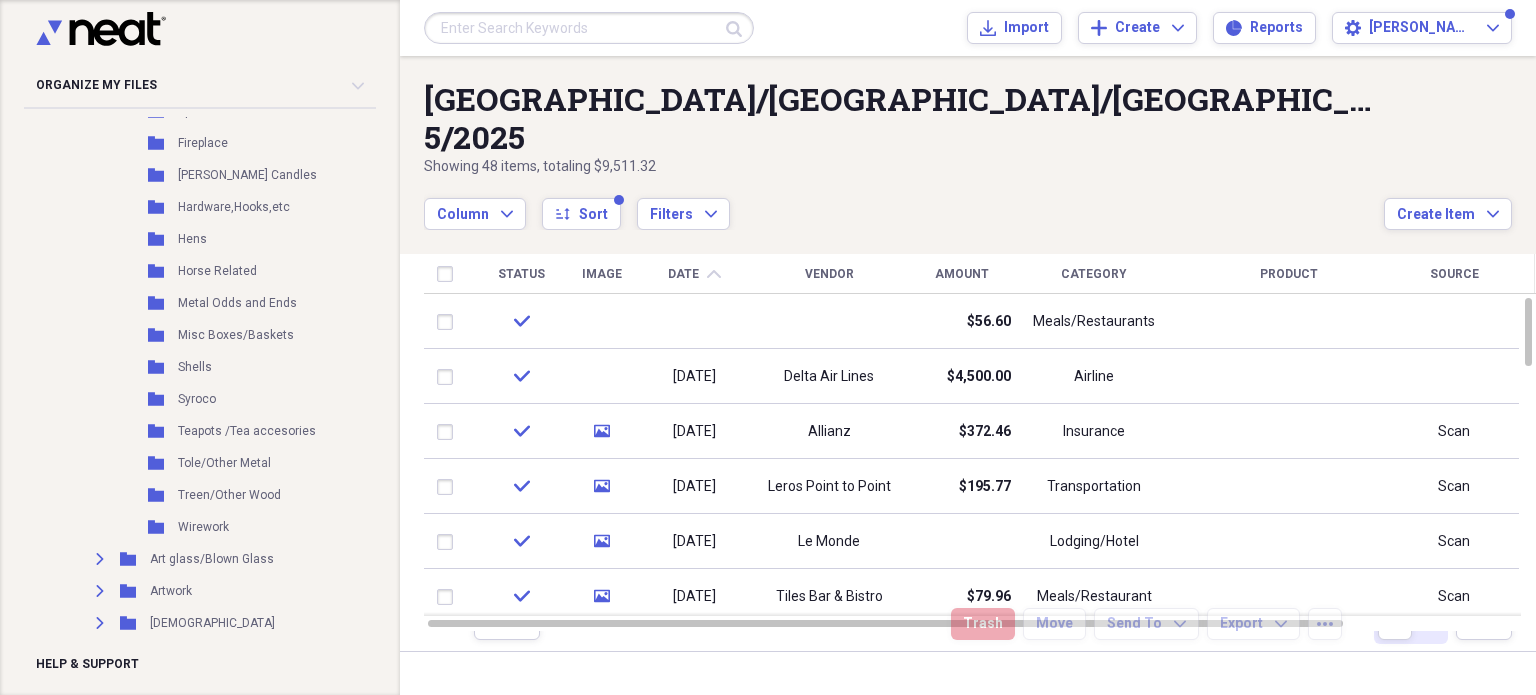 scroll, scrollTop: 895, scrollLeft: 0, axis: vertical 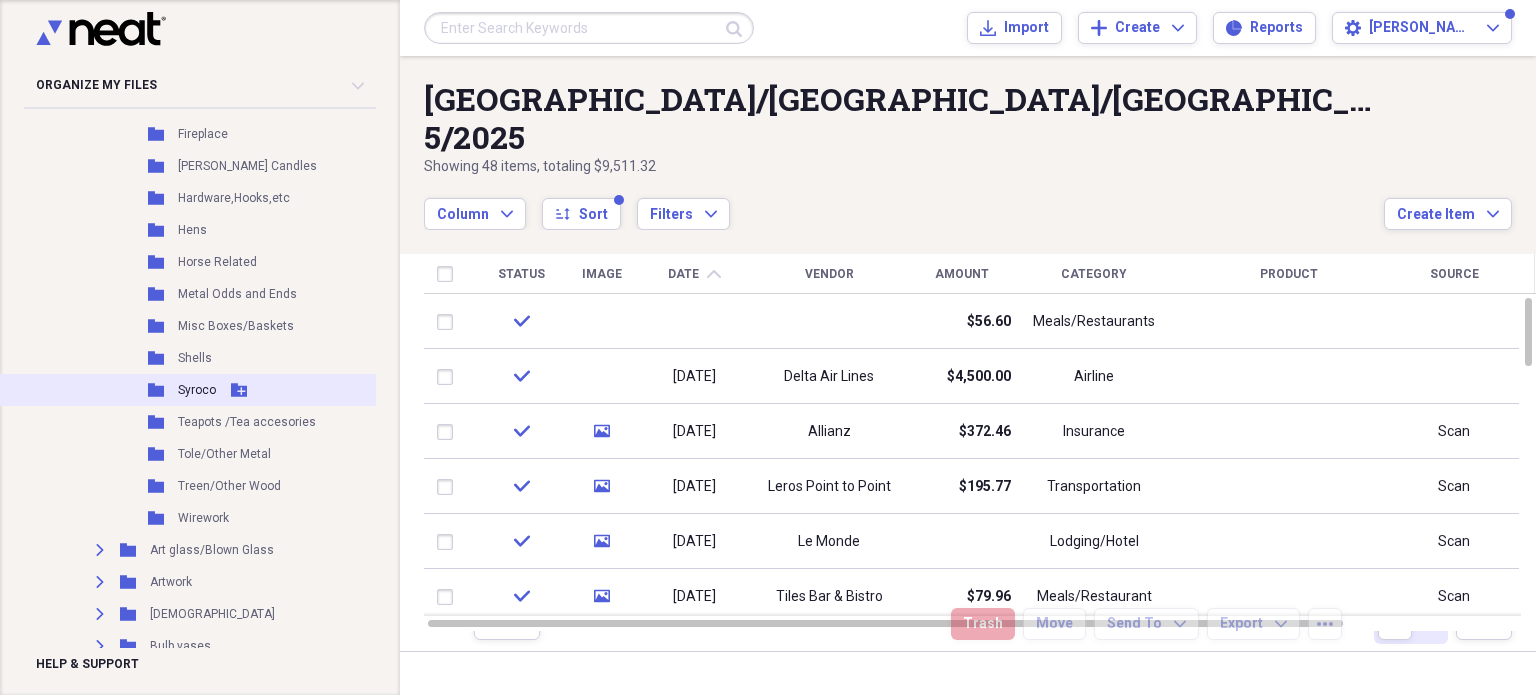 click on "Syroco" at bounding box center (197, 390) 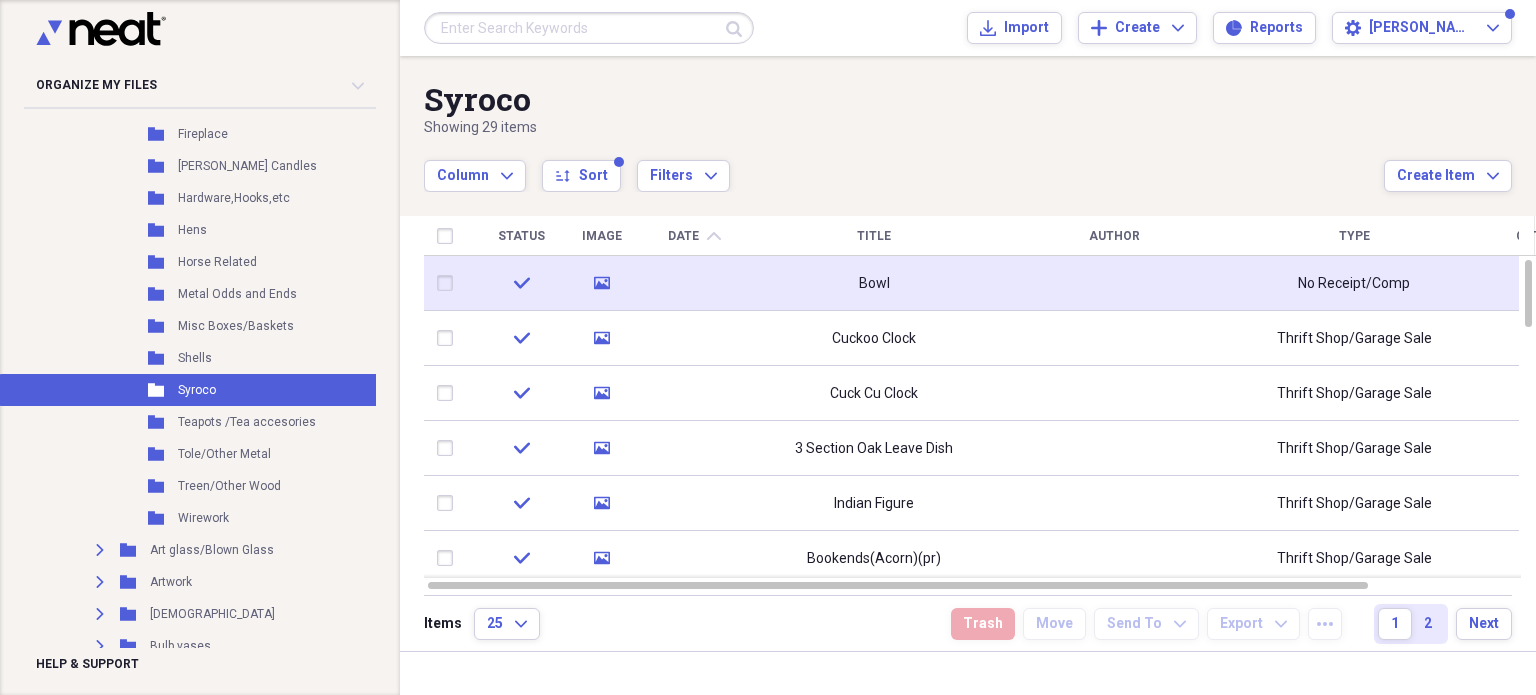 click on "Bowl" at bounding box center (874, 284) 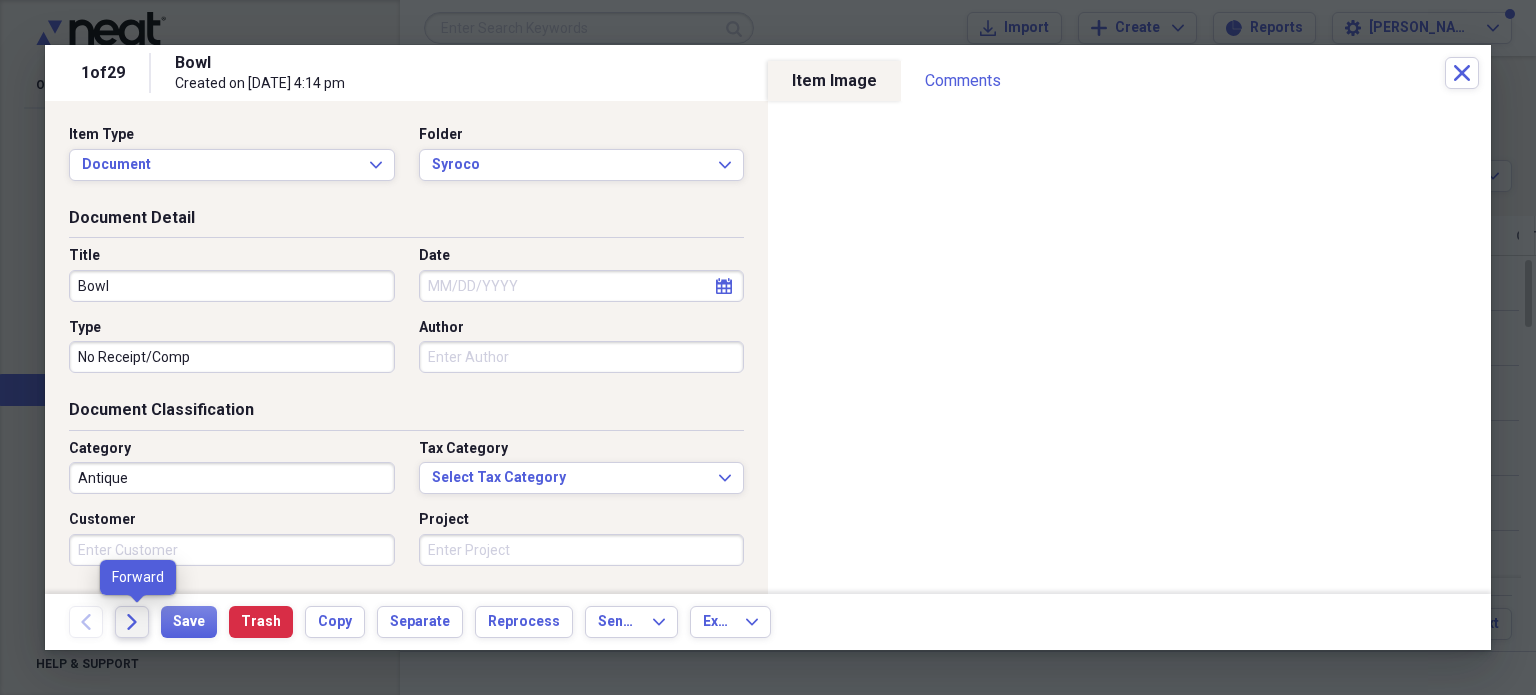 click on "Forward" 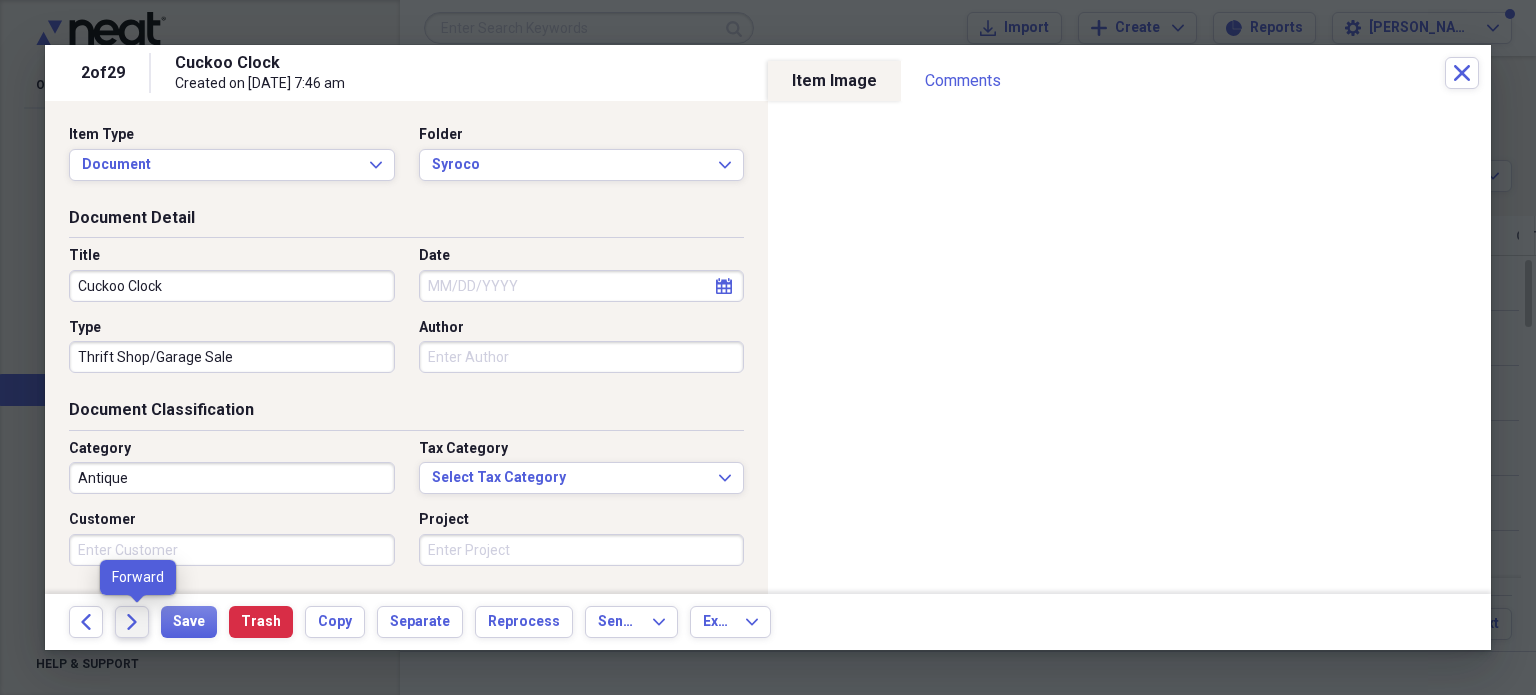 click on "Forward" 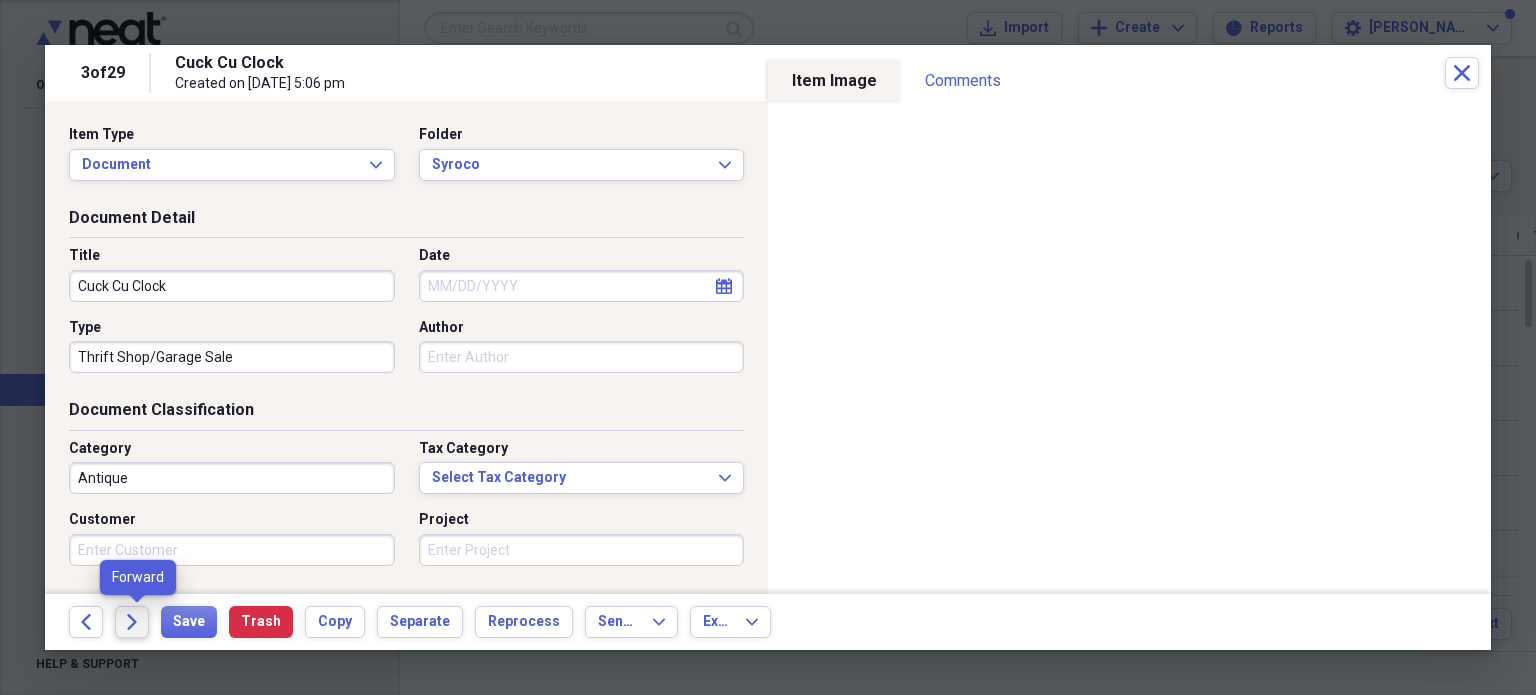 click on "Forward" 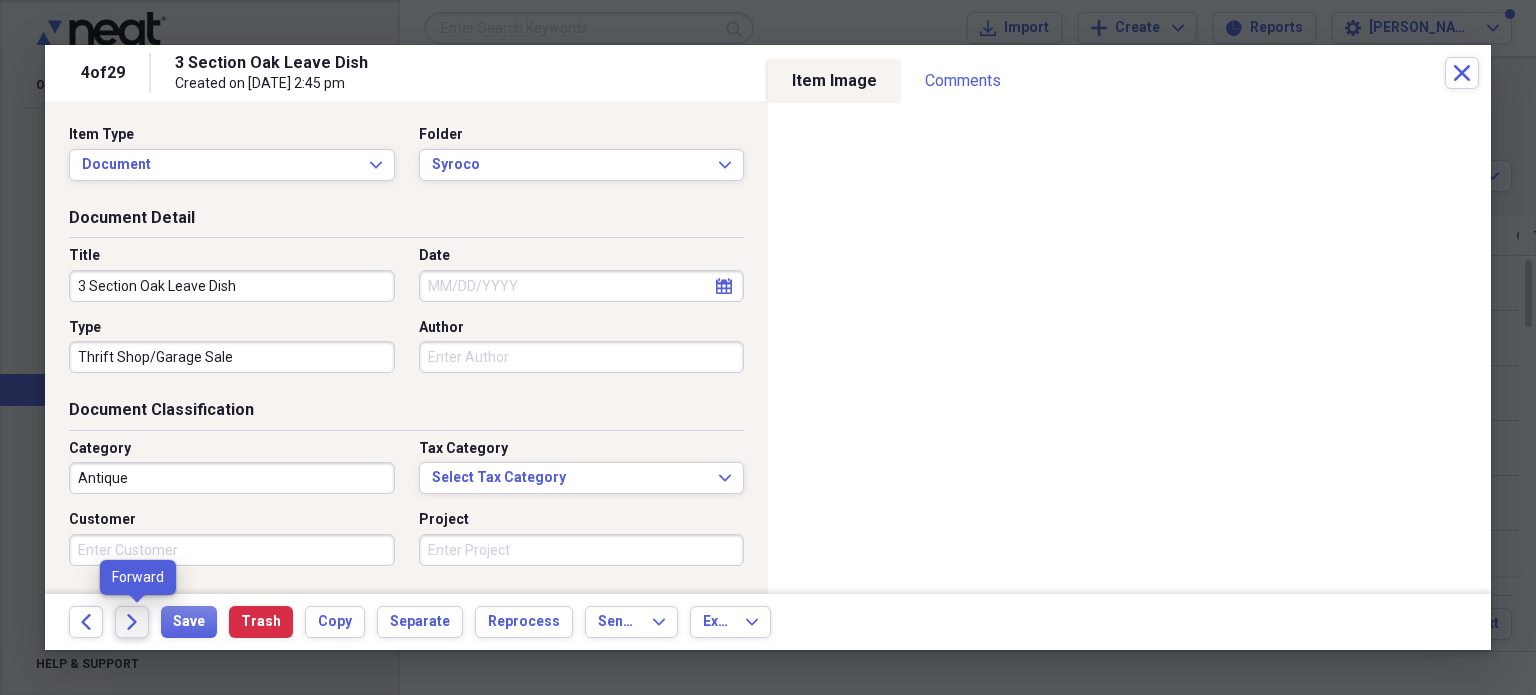 click on "Forward" 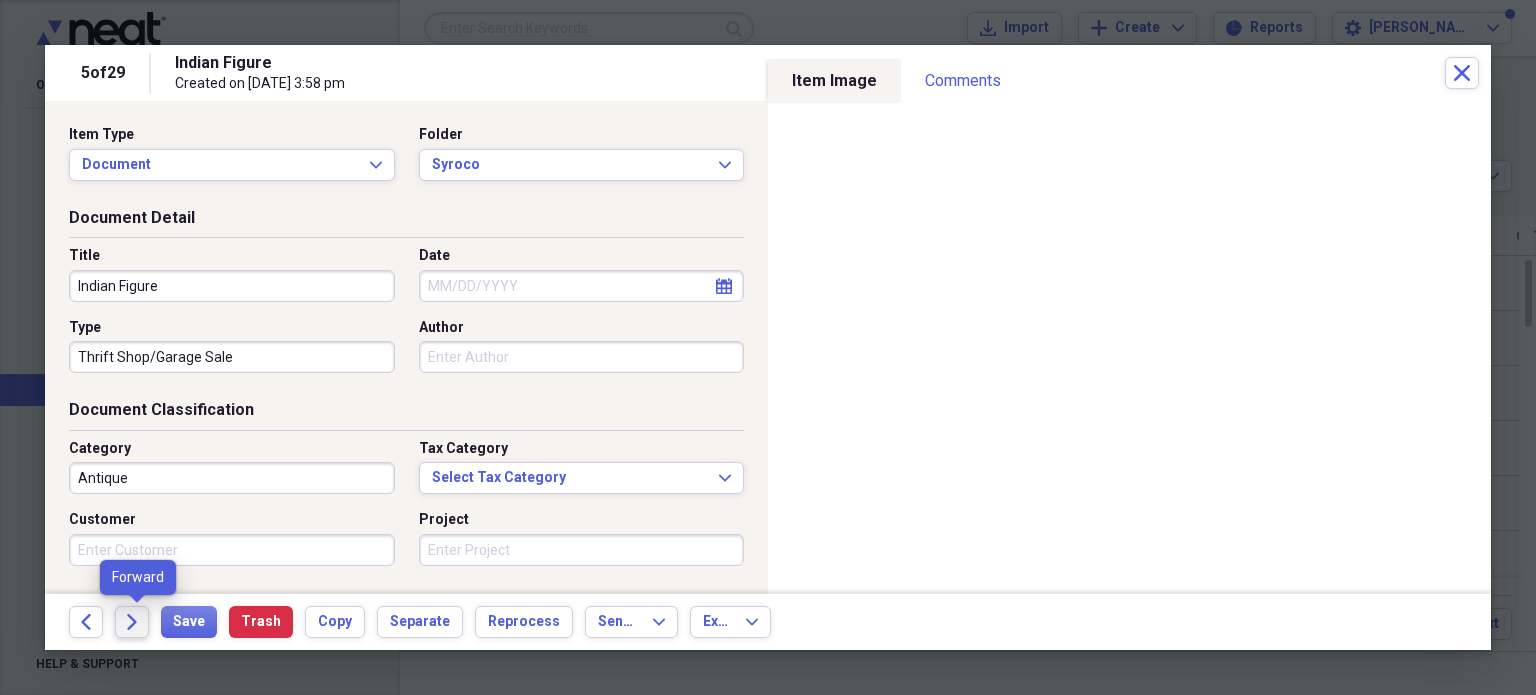 click on "Forward" 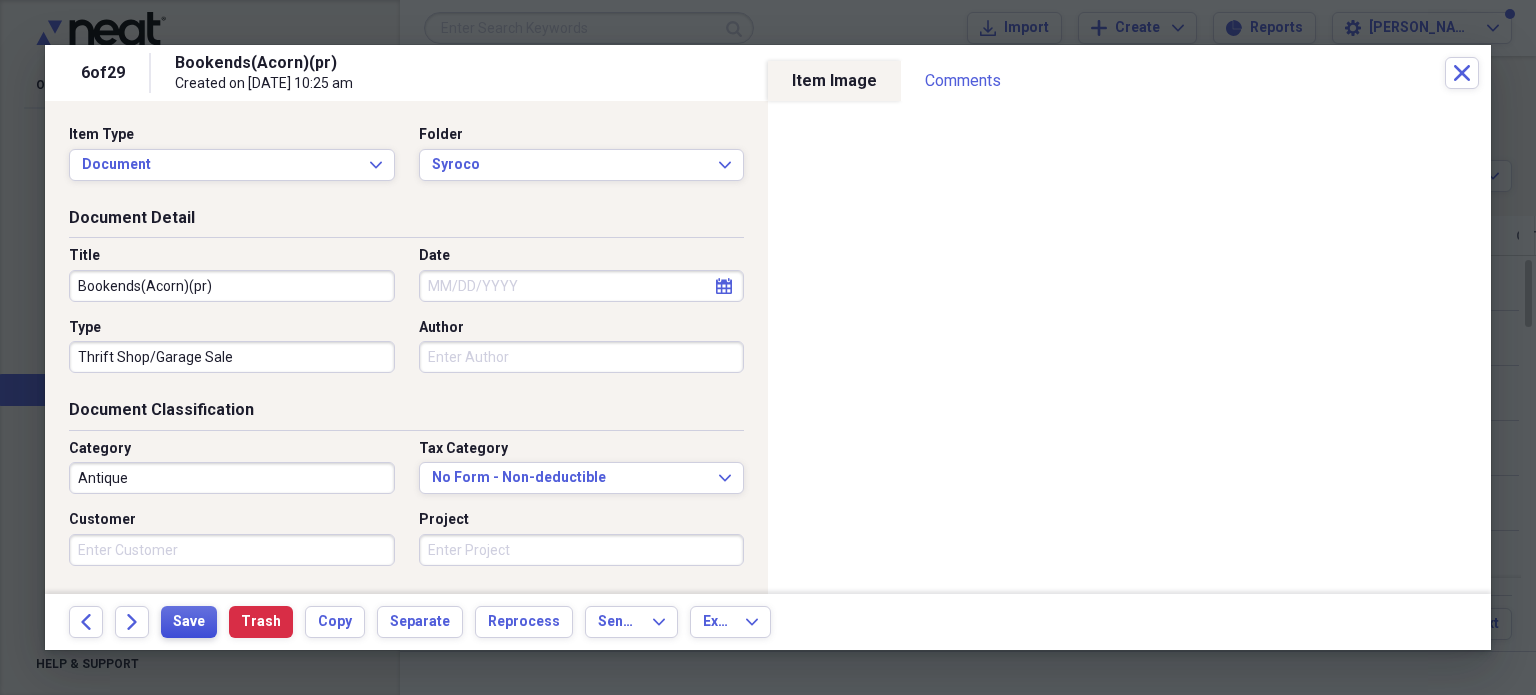 click on "Save" at bounding box center (189, 622) 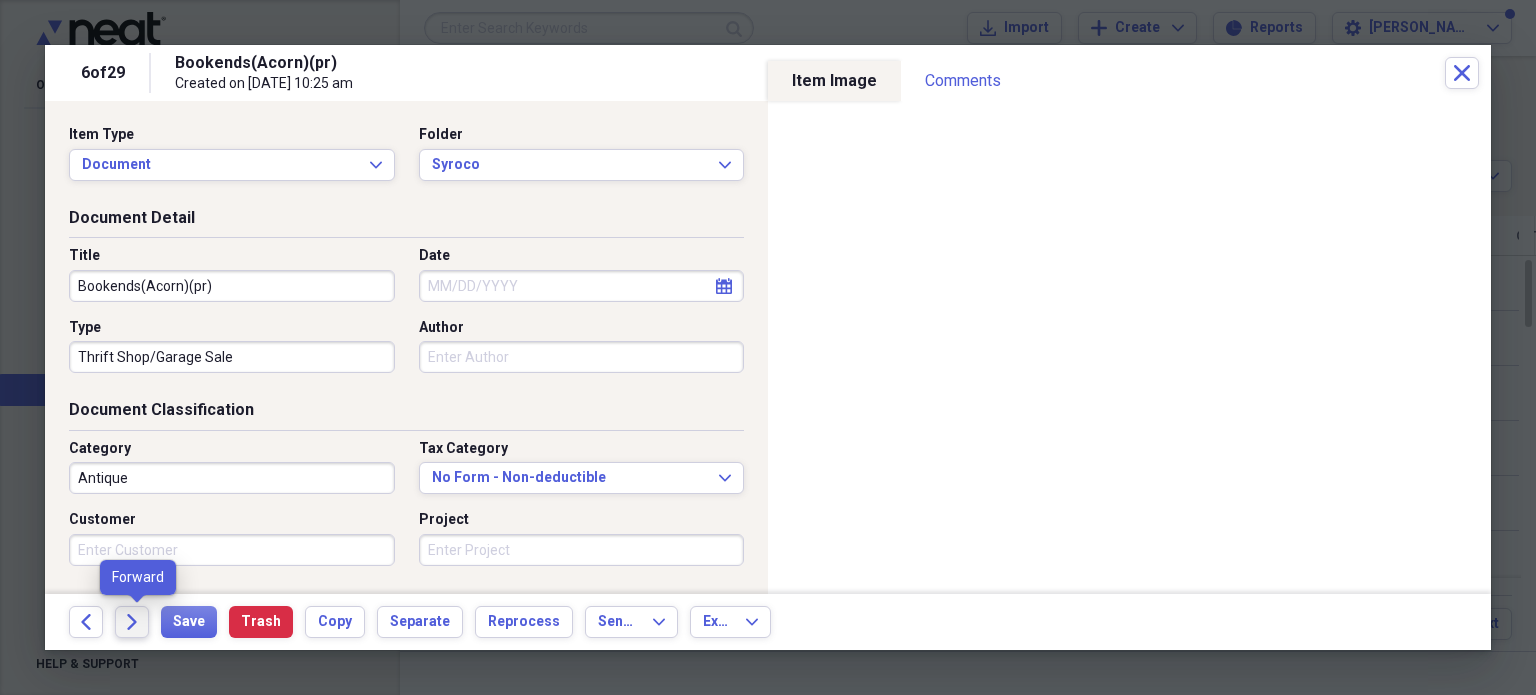 click on "Forward" 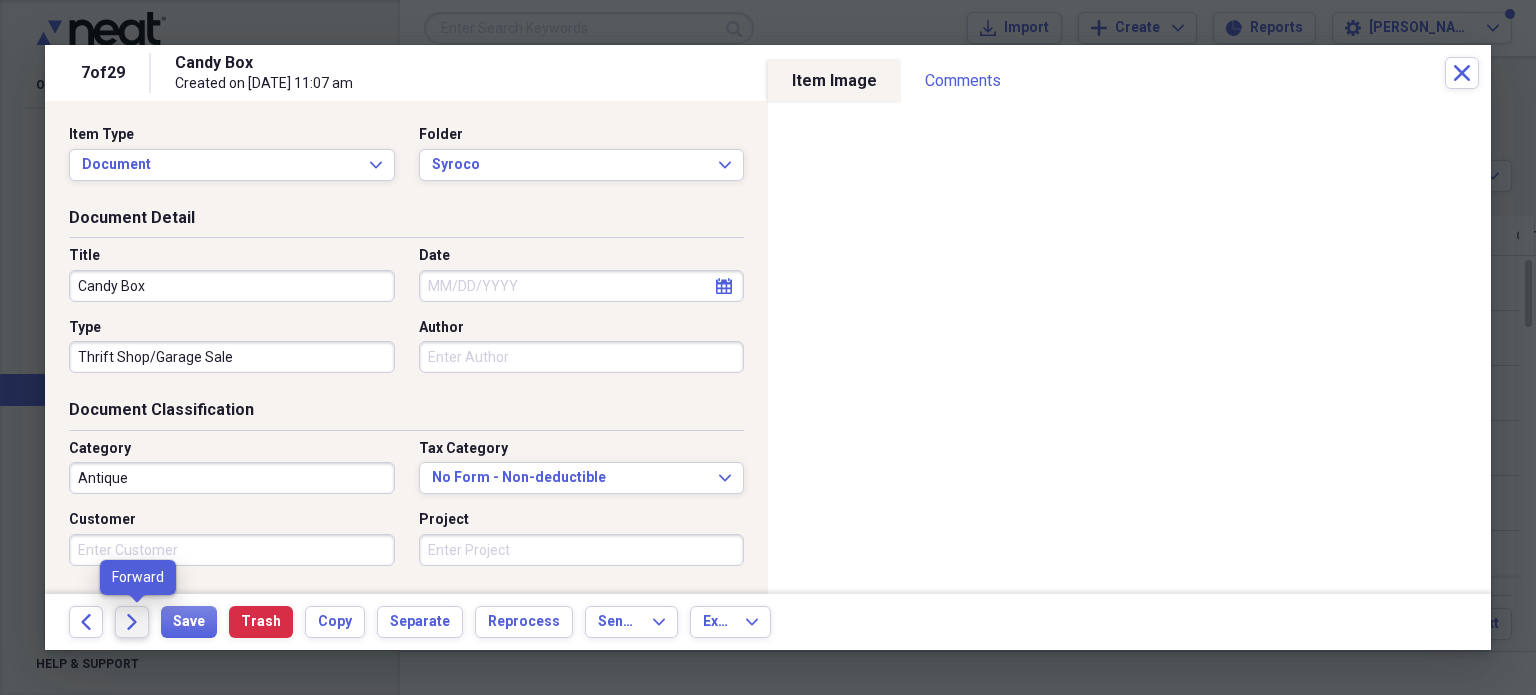 click on "Forward" 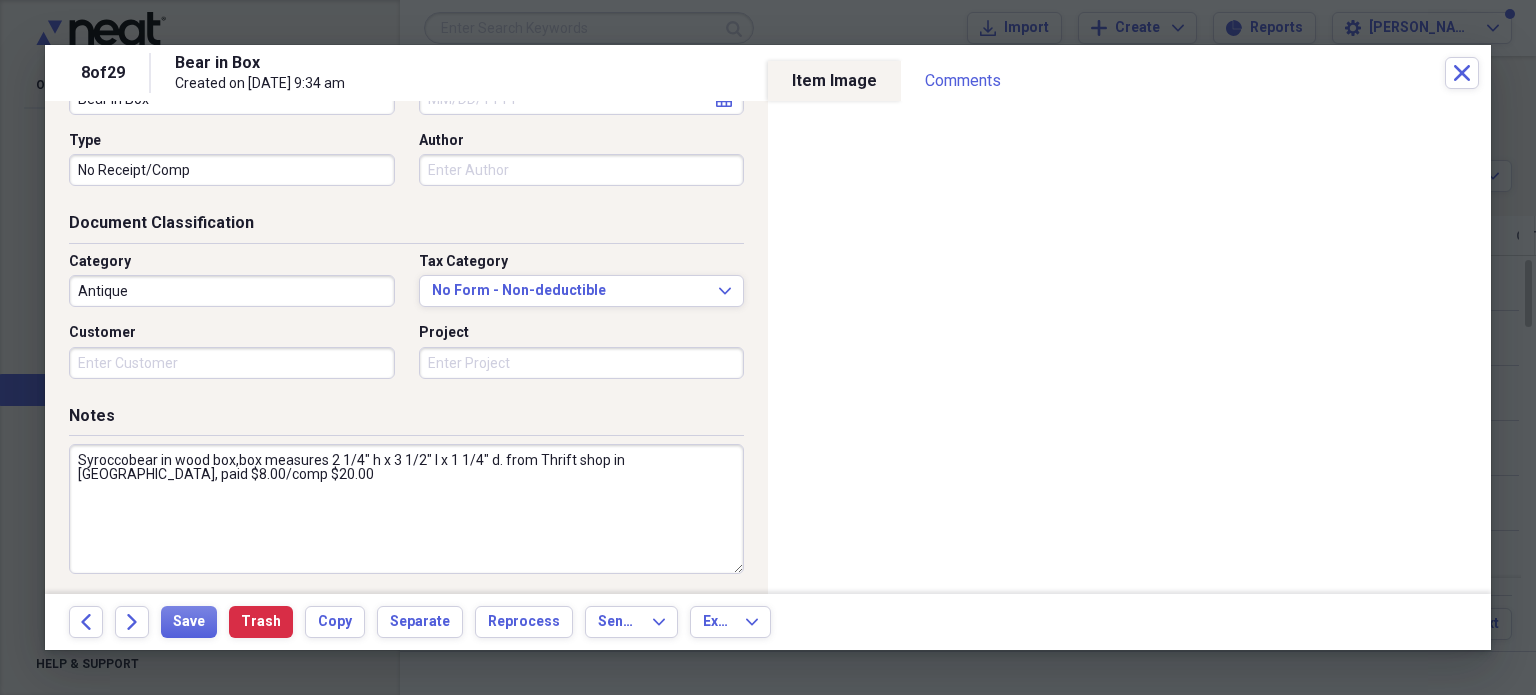 scroll, scrollTop: 193, scrollLeft: 0, axis: vertical 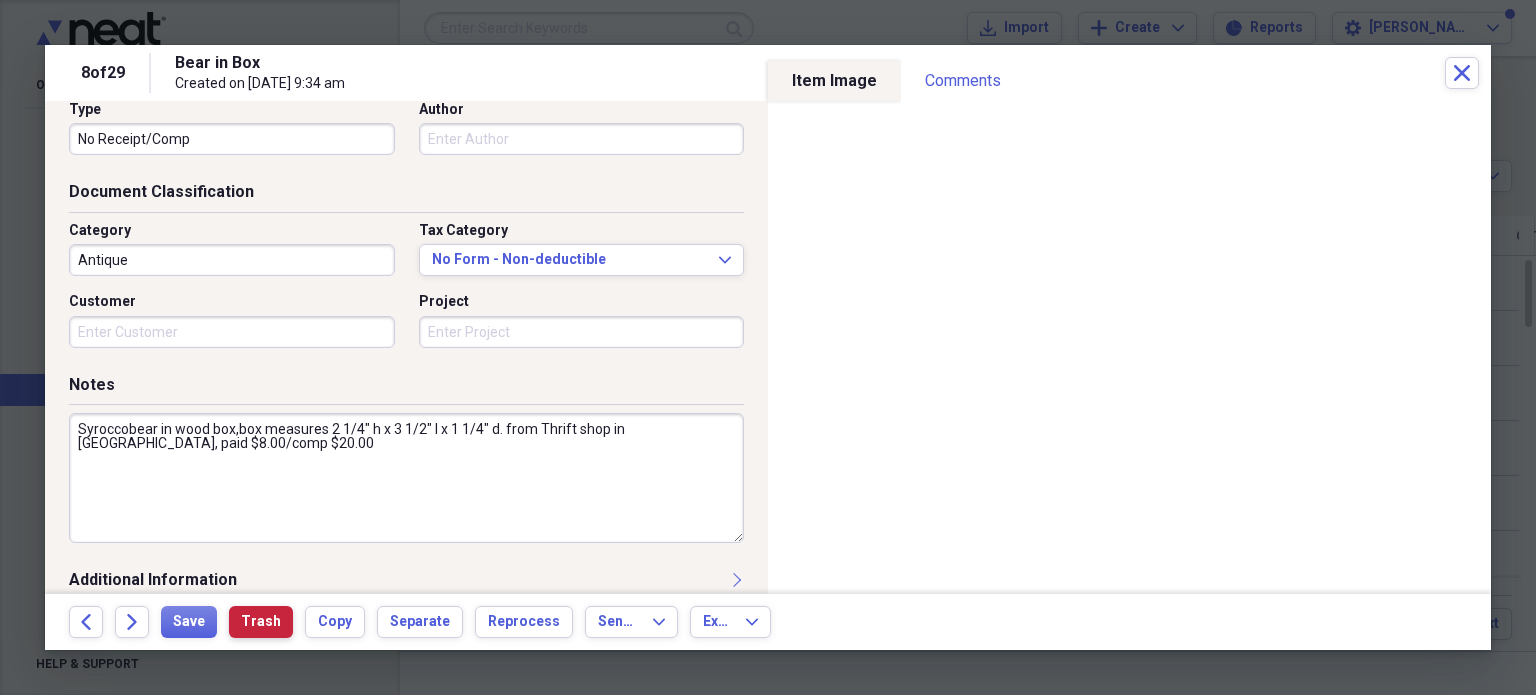 click on "Trash" at bounding box center (261, 622) 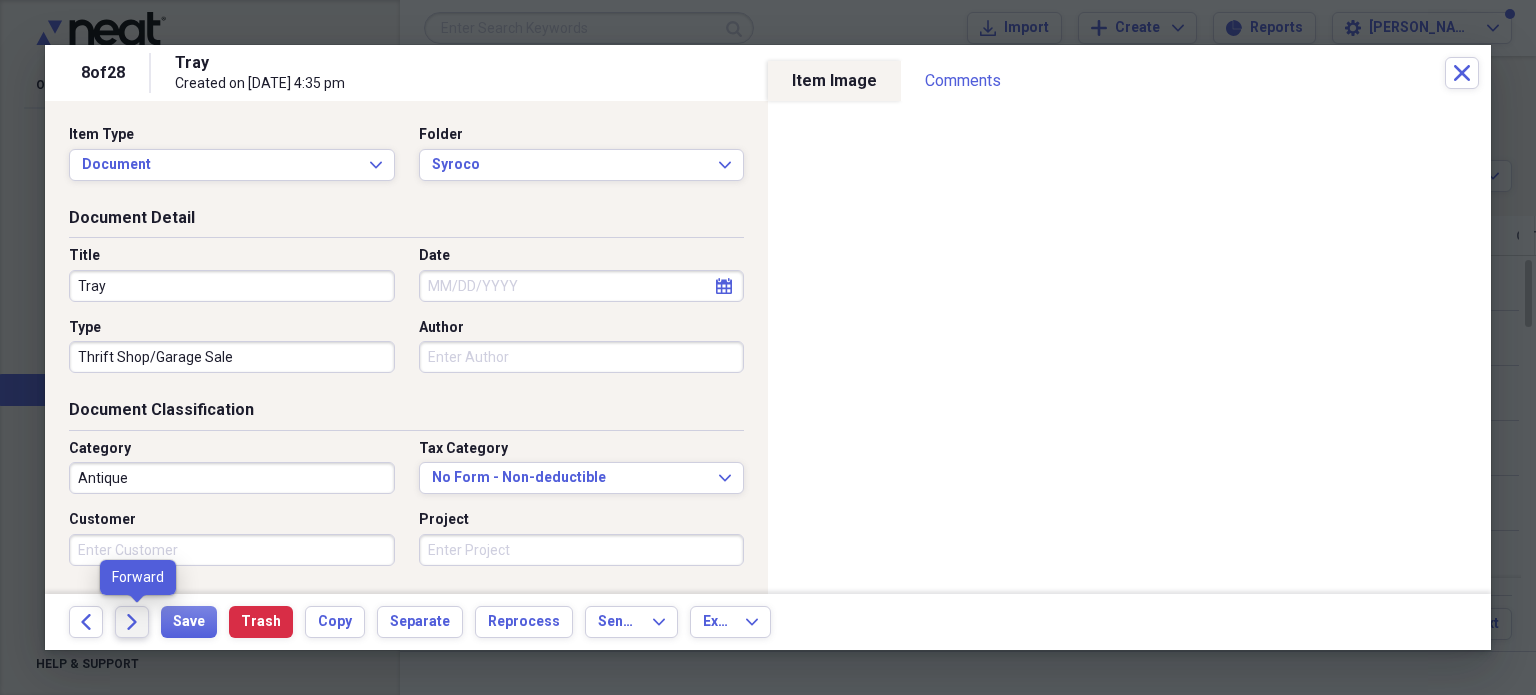 click on "Forward" 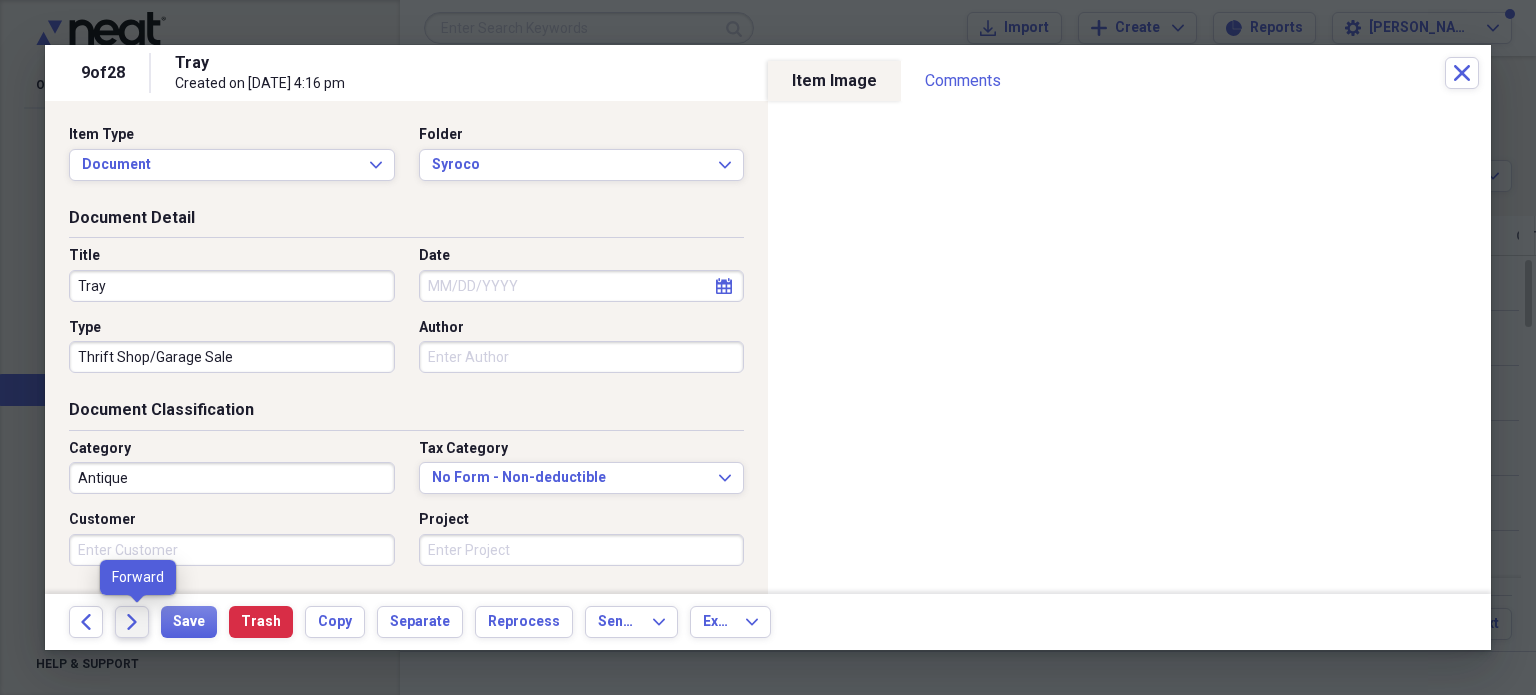 click 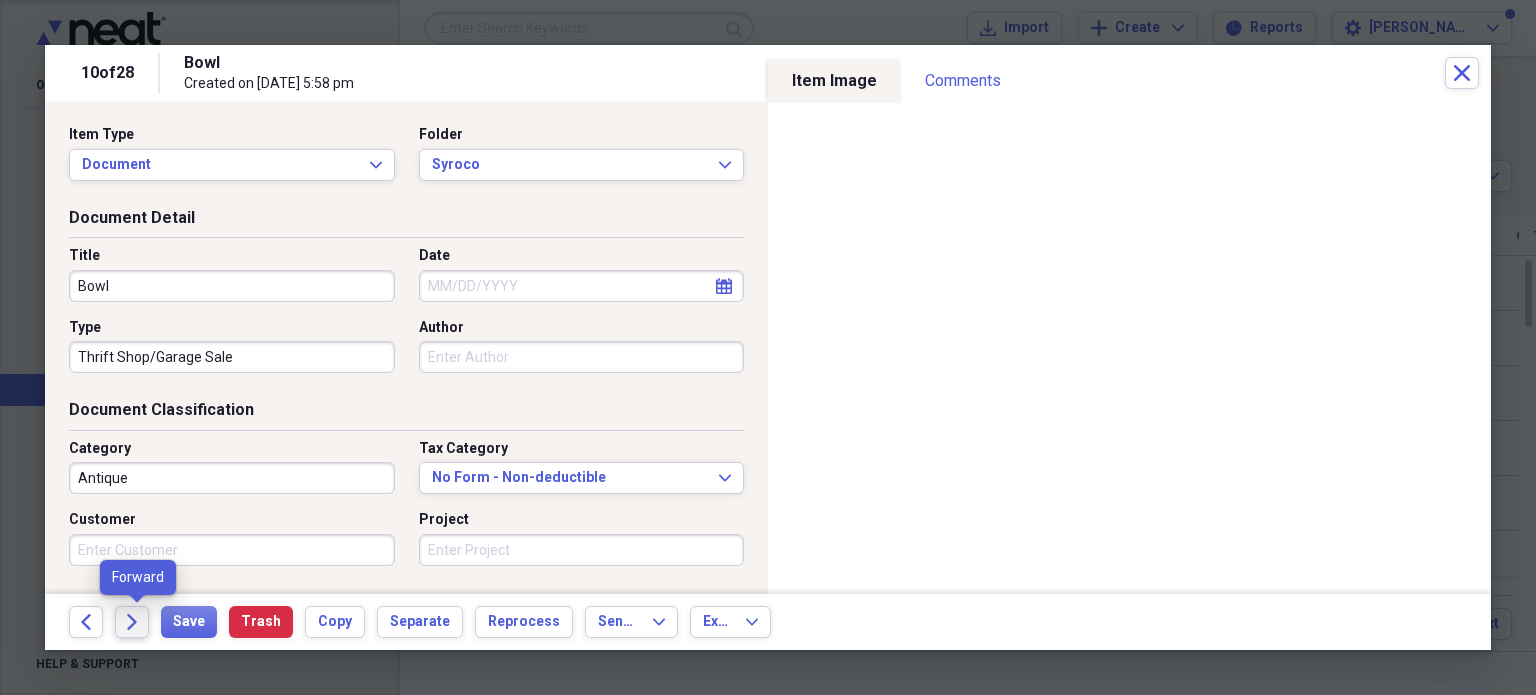click on "Forward" 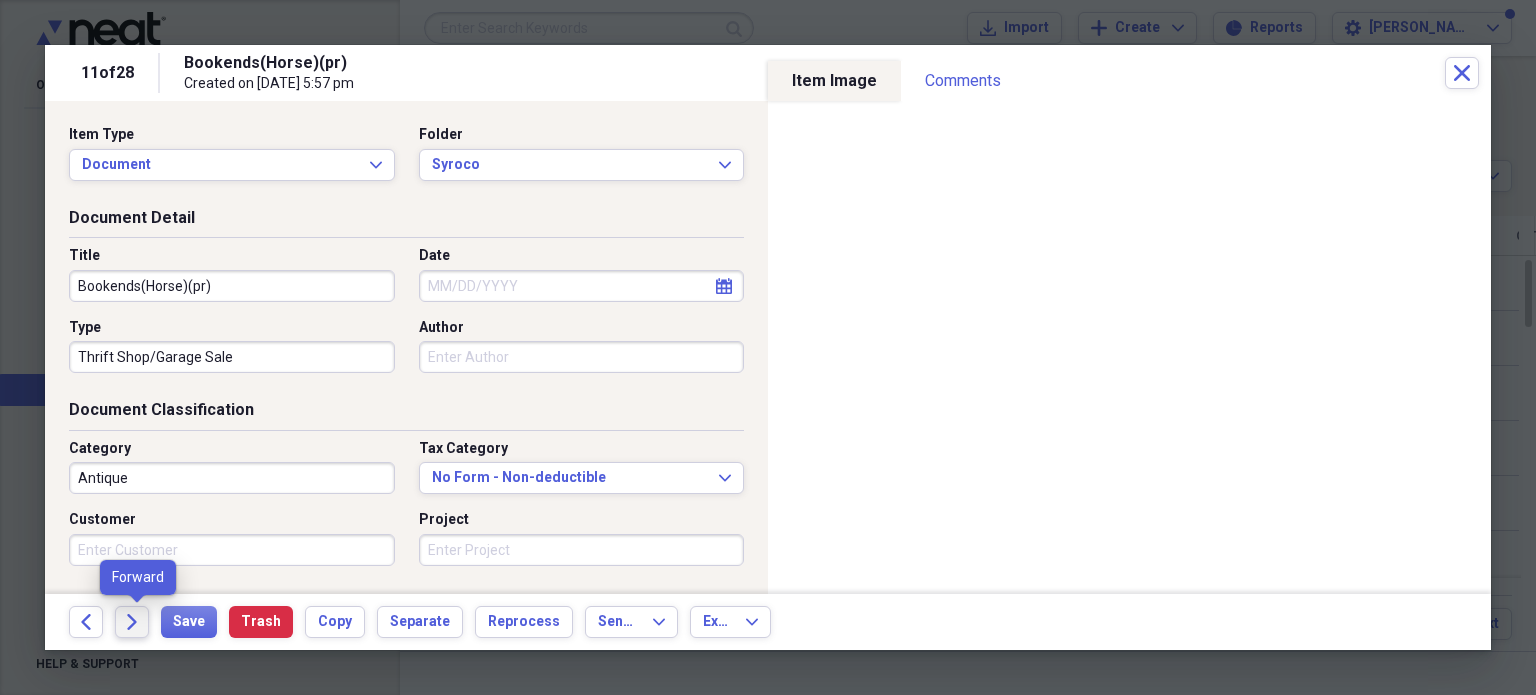 click on "Forward" 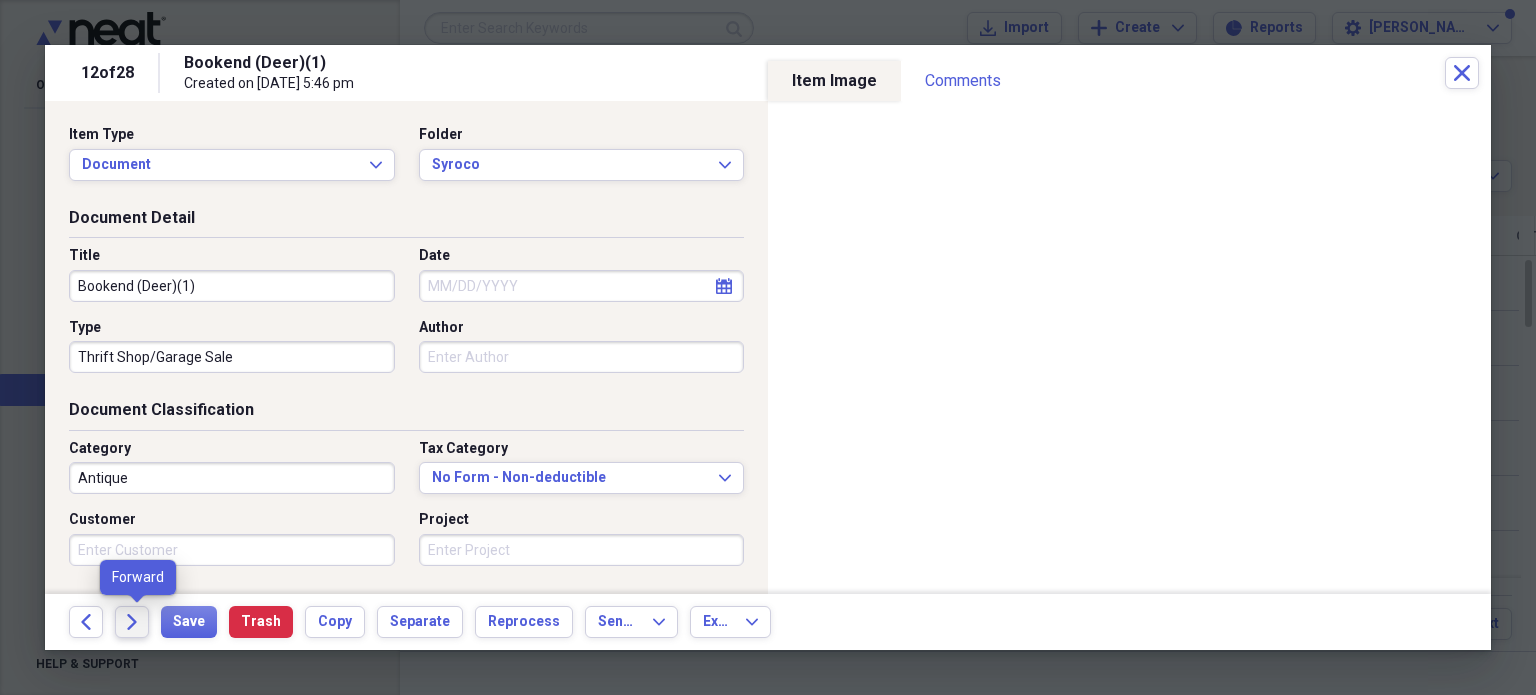click on "Forward" 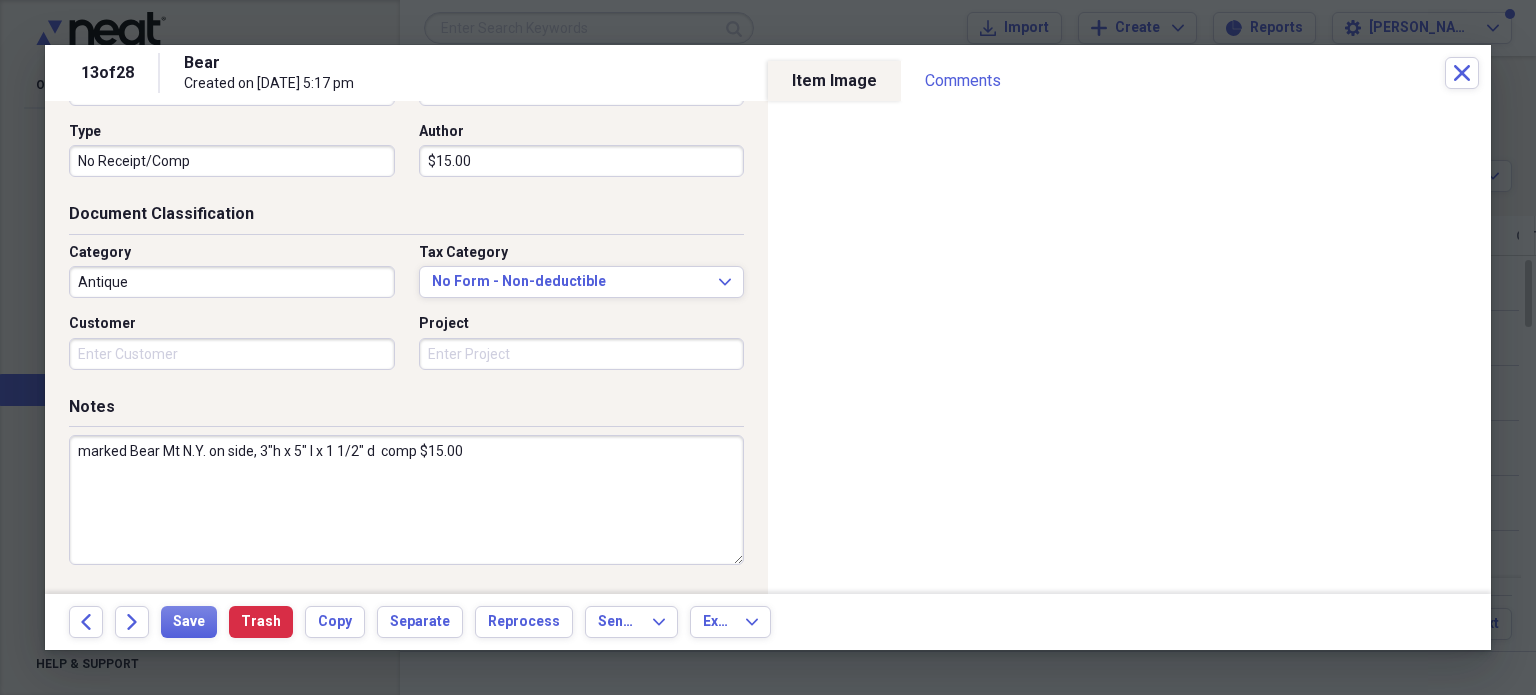 scroll, scrollTop: 227, scrollLeft: 0, axis: vertical 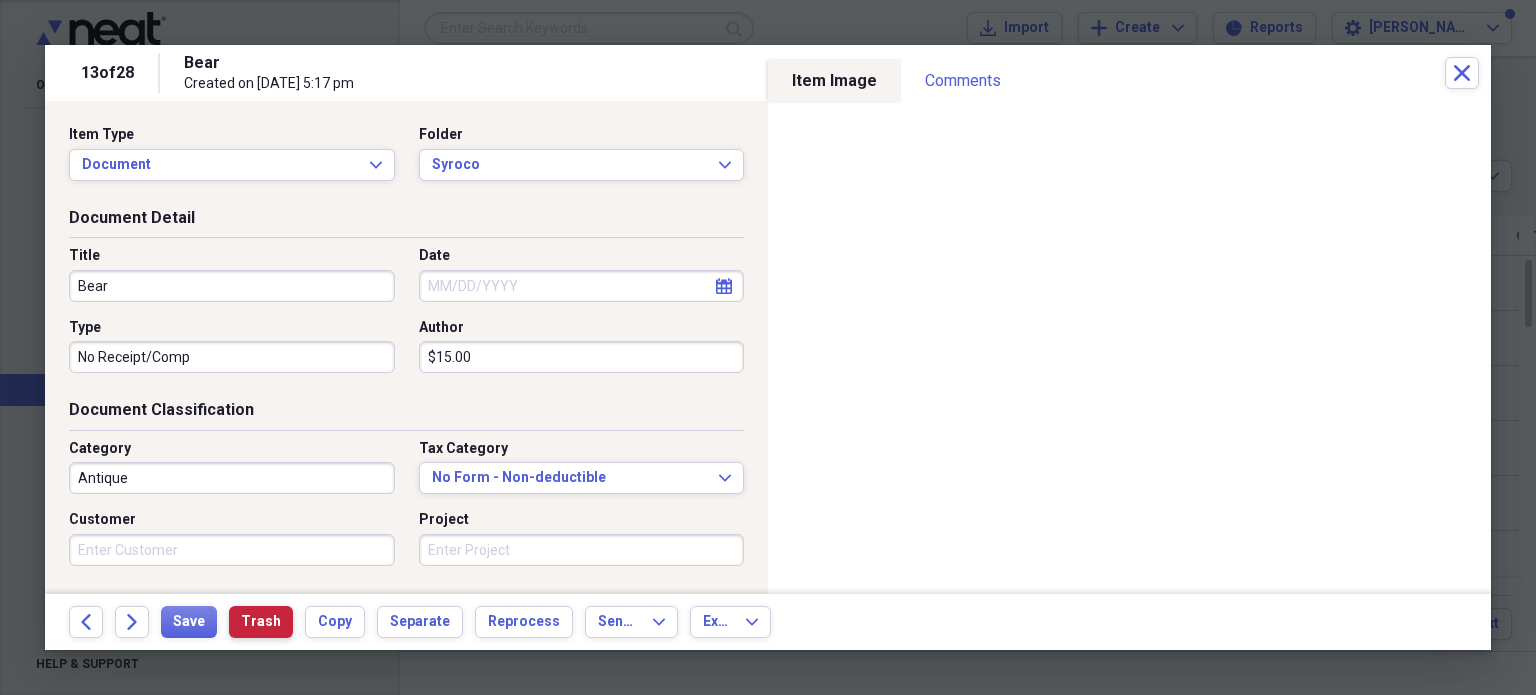 click on "Trash" at bounding box center (261, 622) 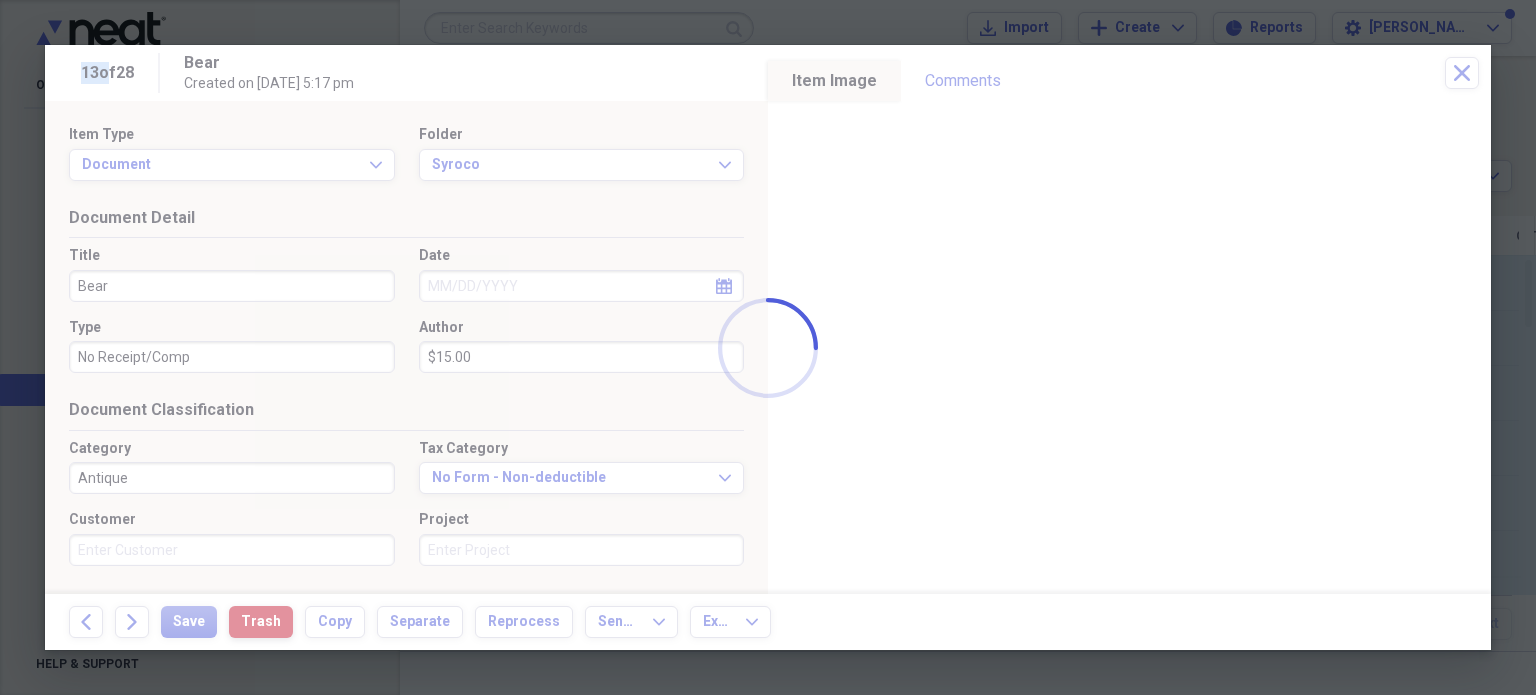click at bounding box center [768, 347] 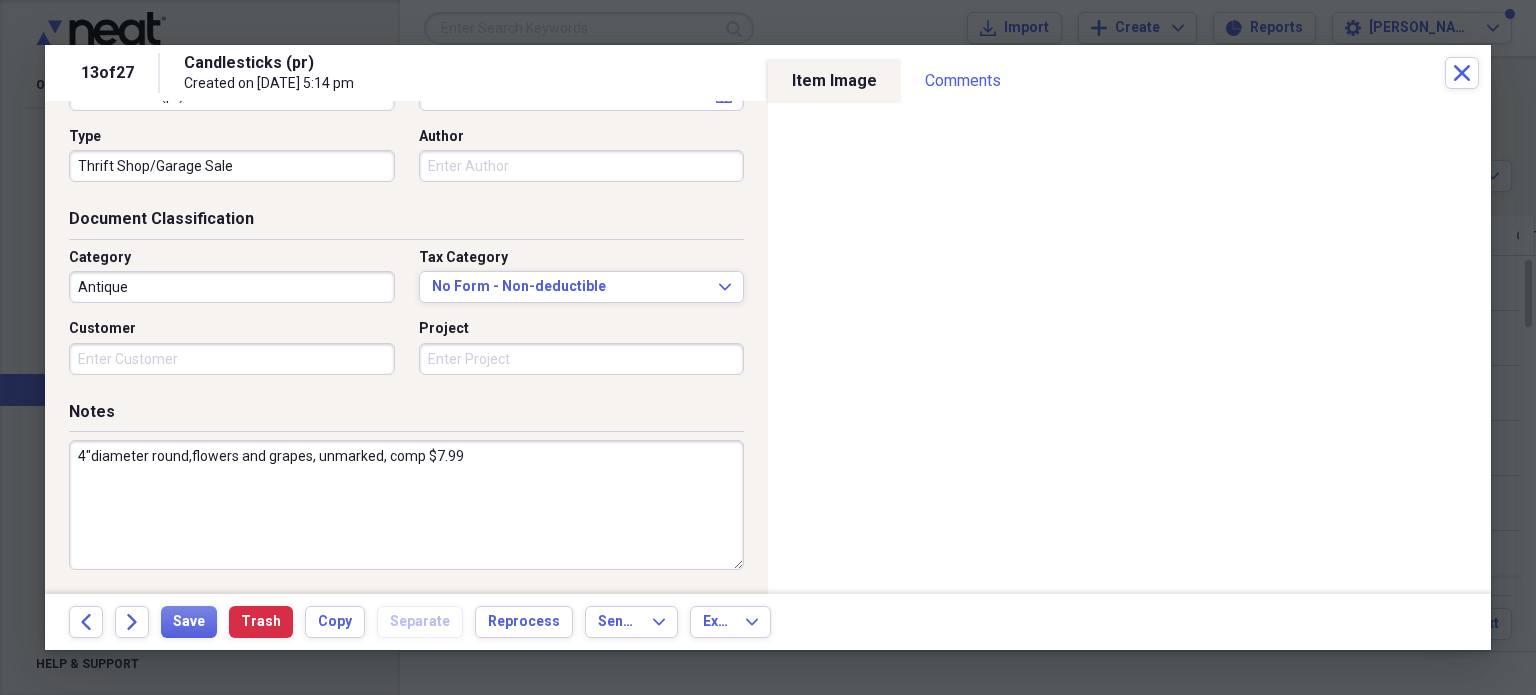 scroll, scrollTop: 192, scrollLeft: 0, axis: vertical 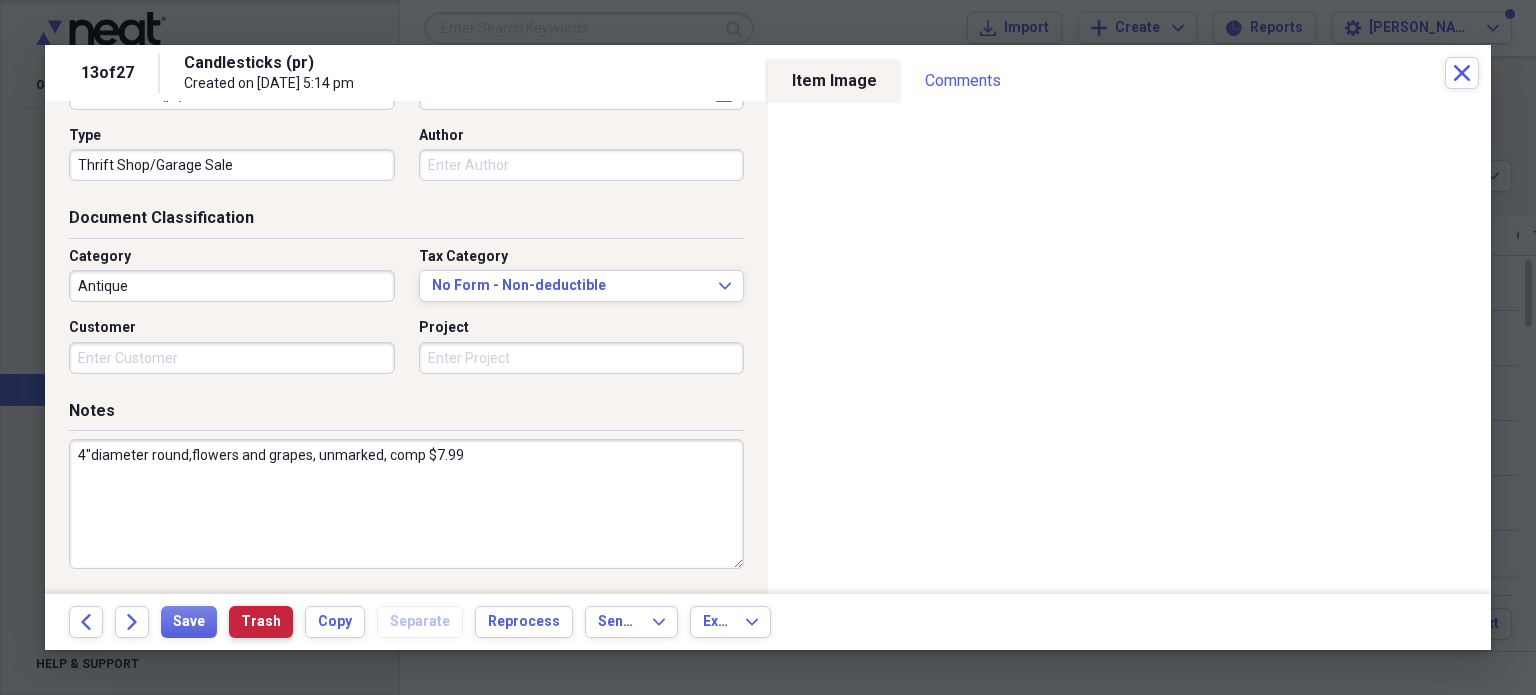 click on "Trash" at bounding box center (261, 622) 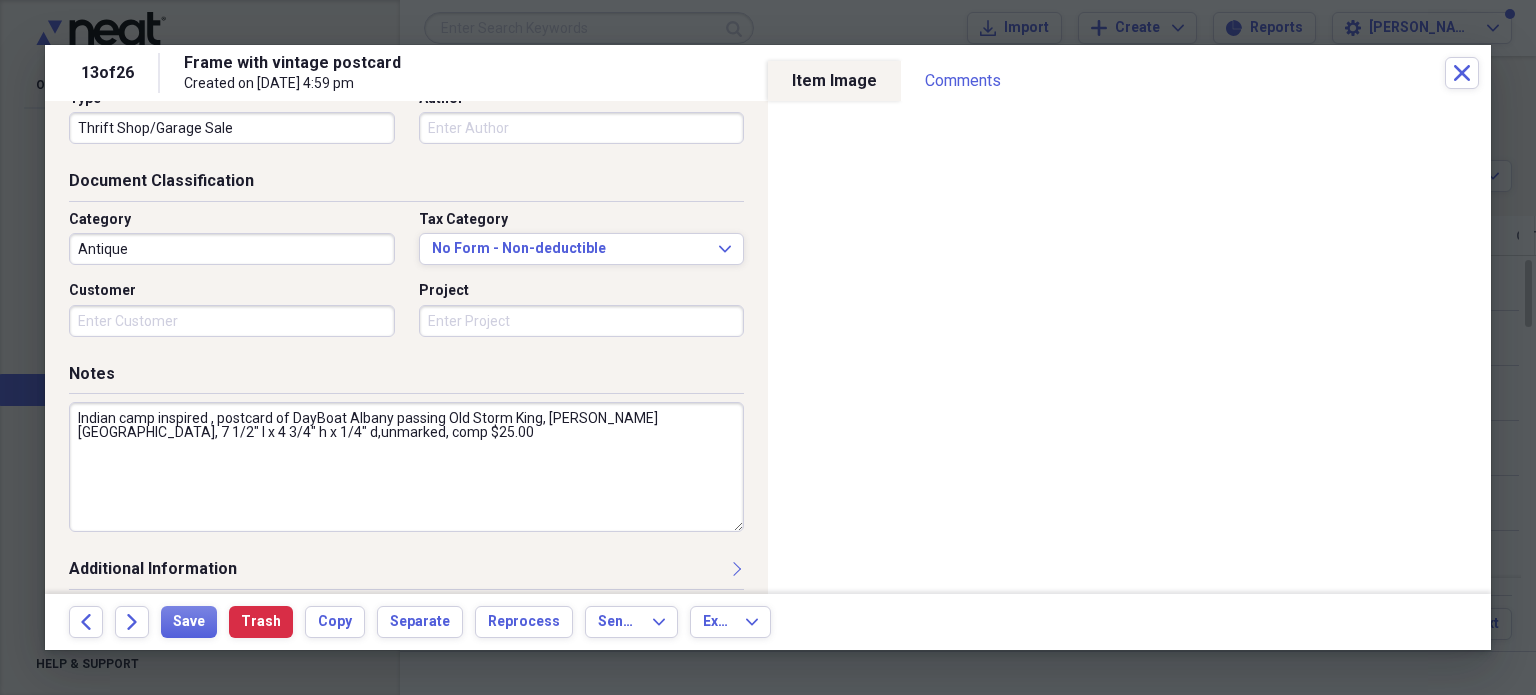 scroll, scrollTop: 240, scrollLeft: 0, axis: vertical 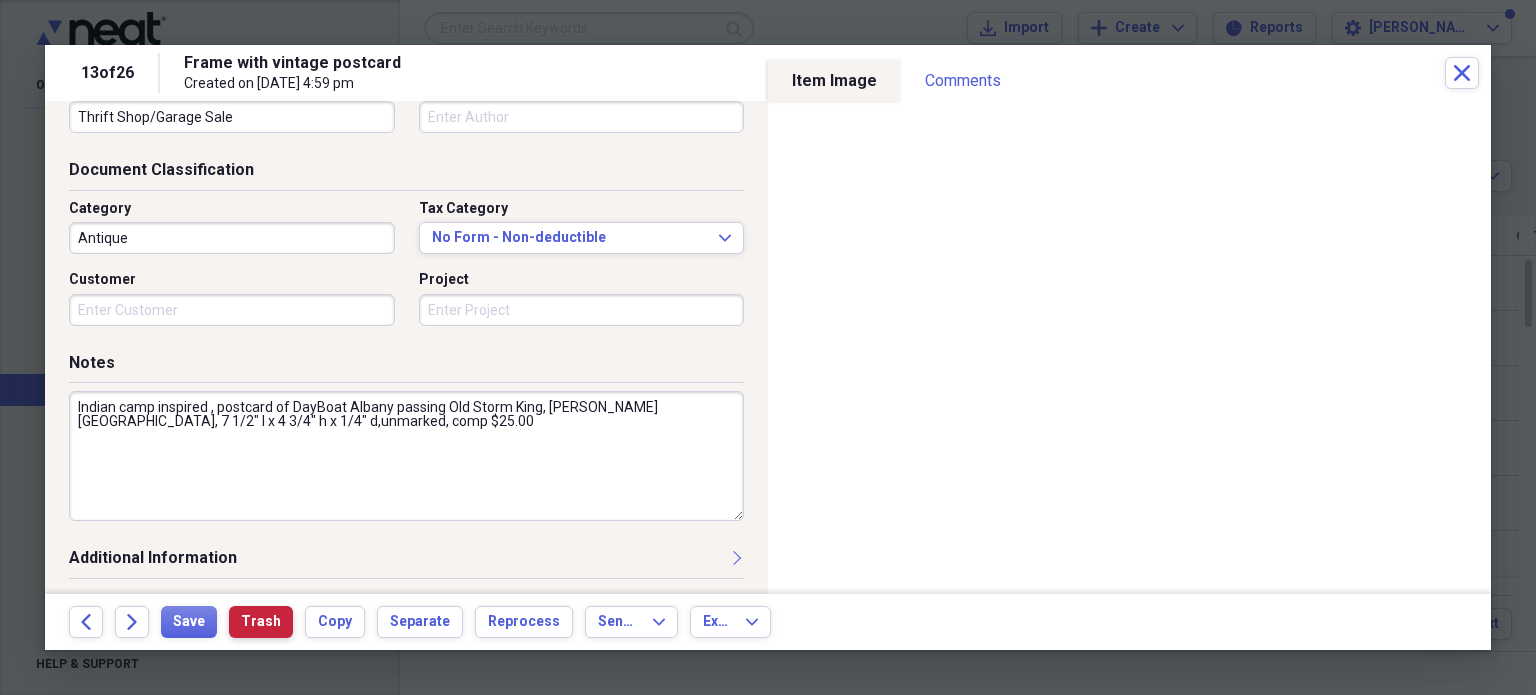 click on "Trash" at bounding box center [261, 622] 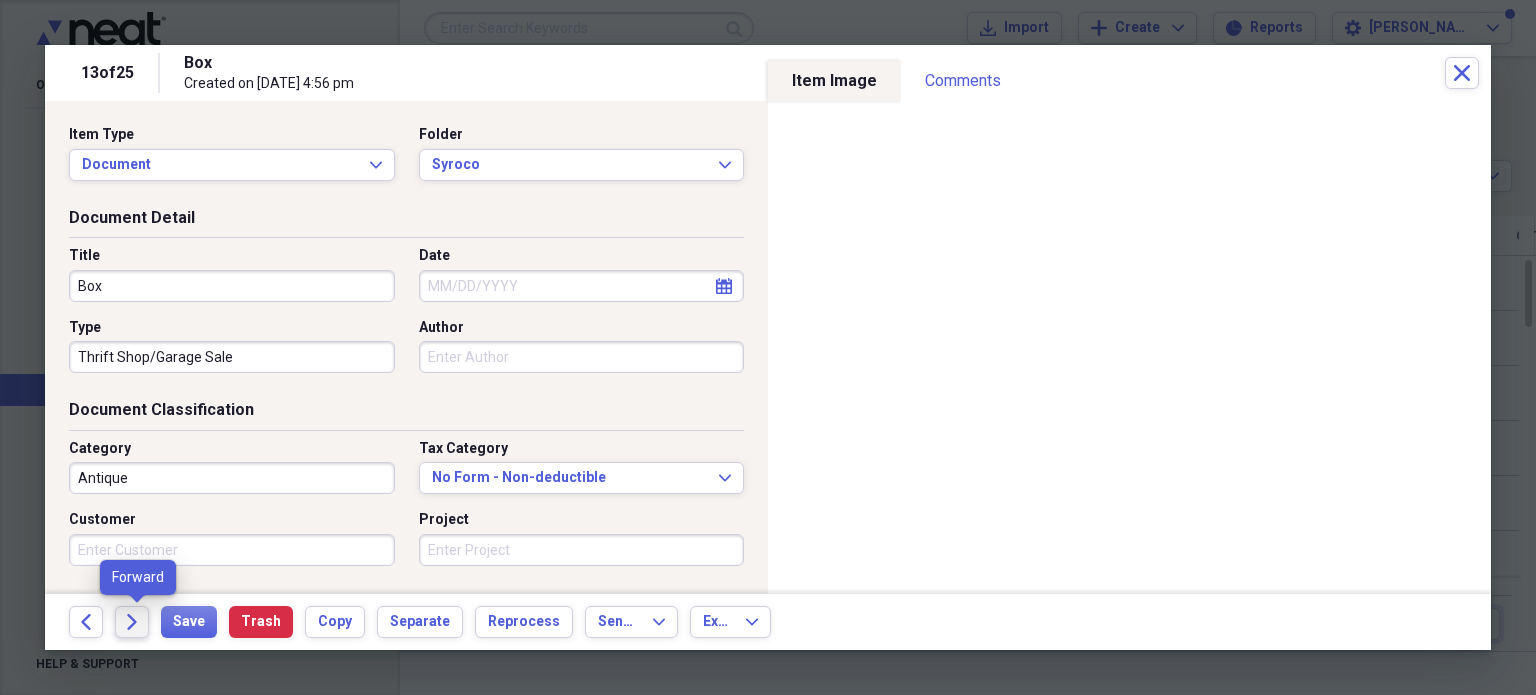 click on "Forward" 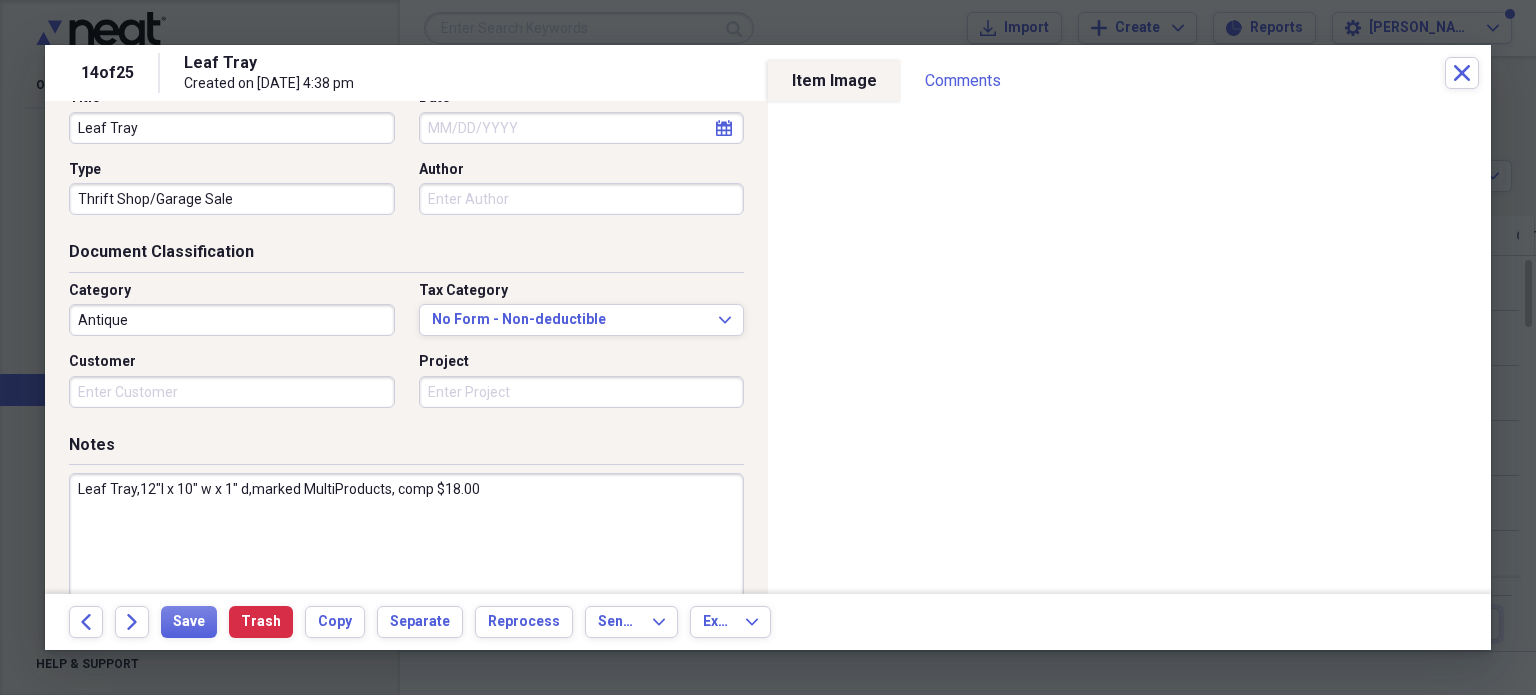 scroll, scrollTop: 225, scrollLeft: 0, axis: vertical 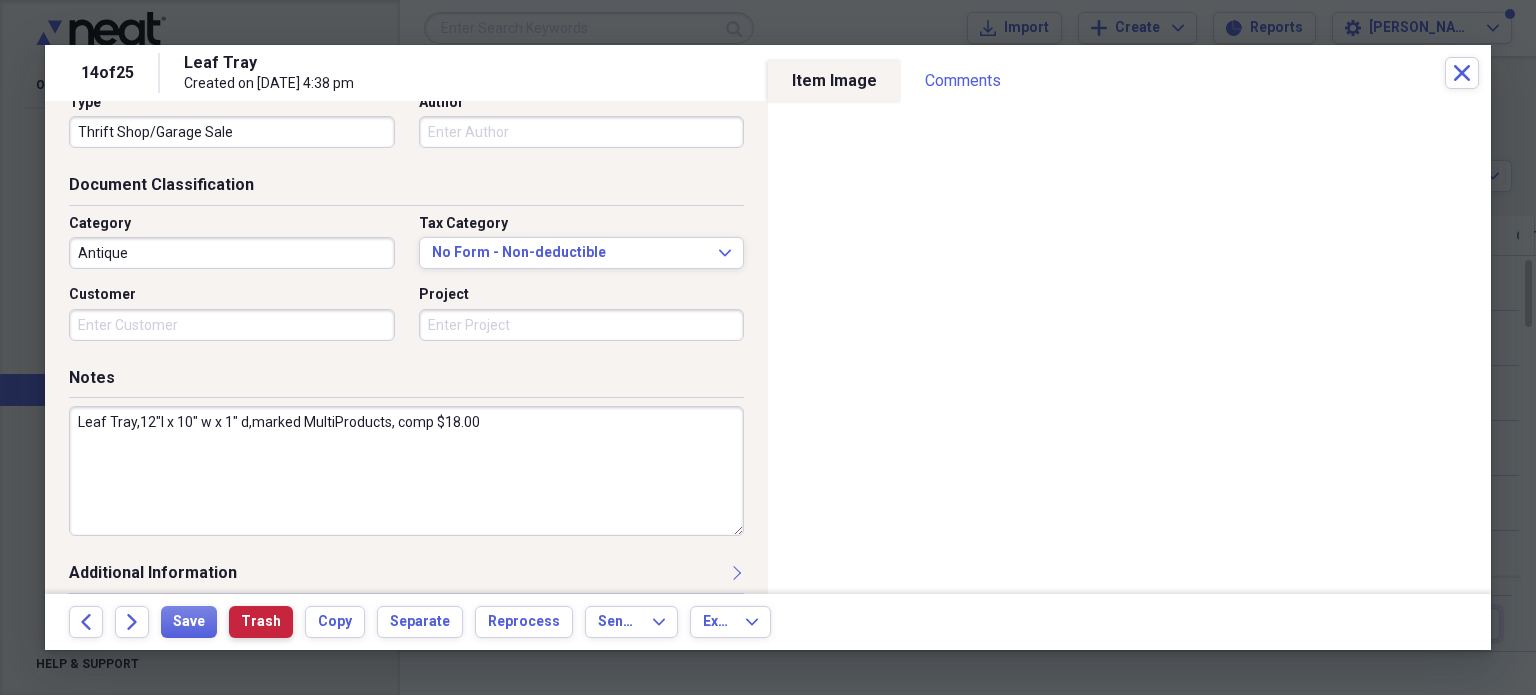 click on "Trash" at bounding box center (261, 622) 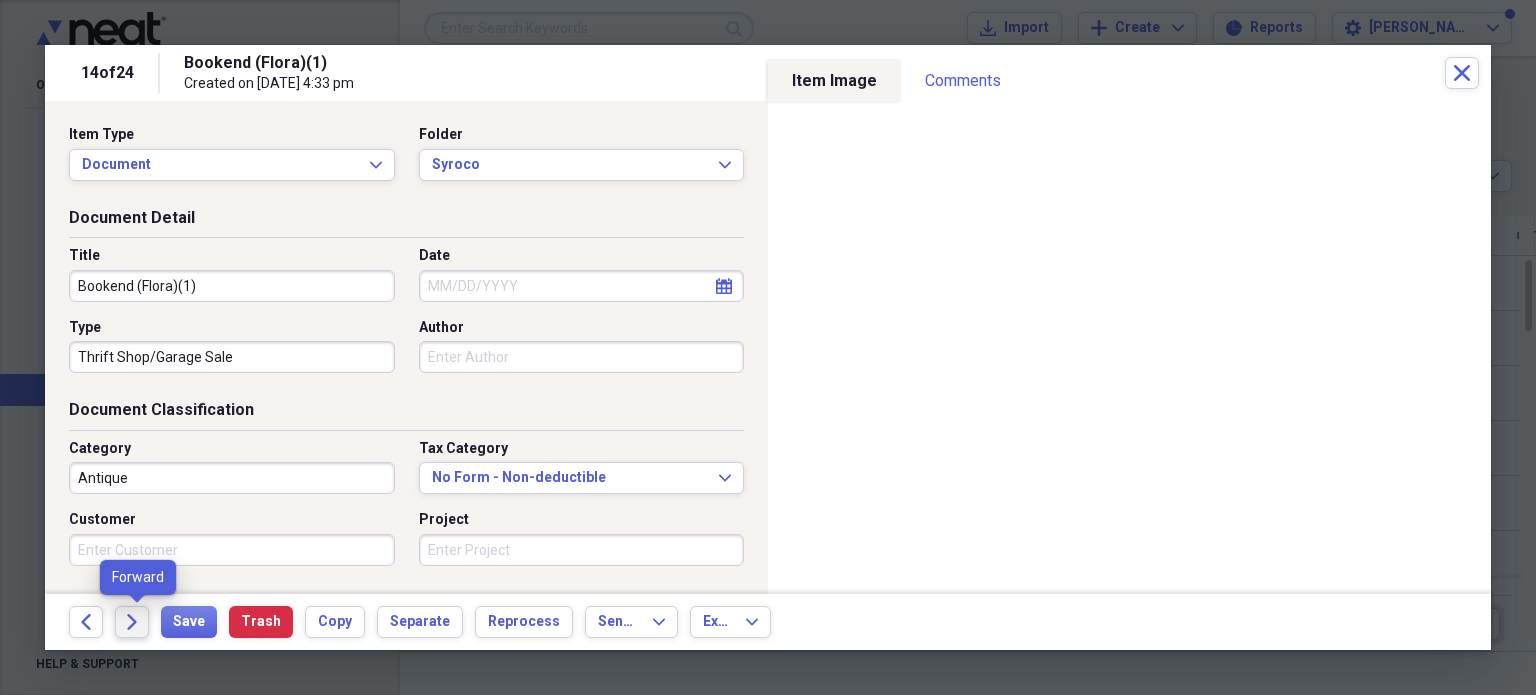 click on "Forward" 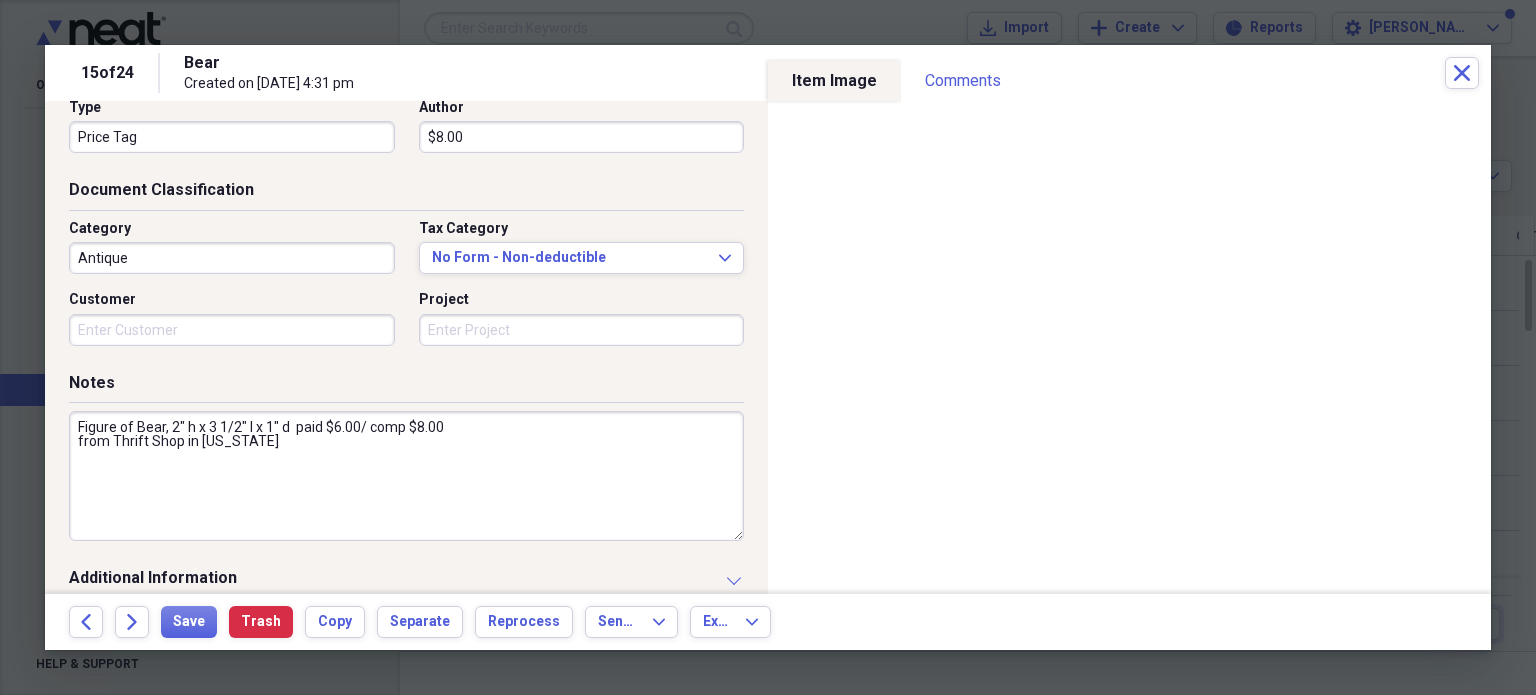 scroll, scrollTop: 228, scrollLeft: 0, axis: vertical 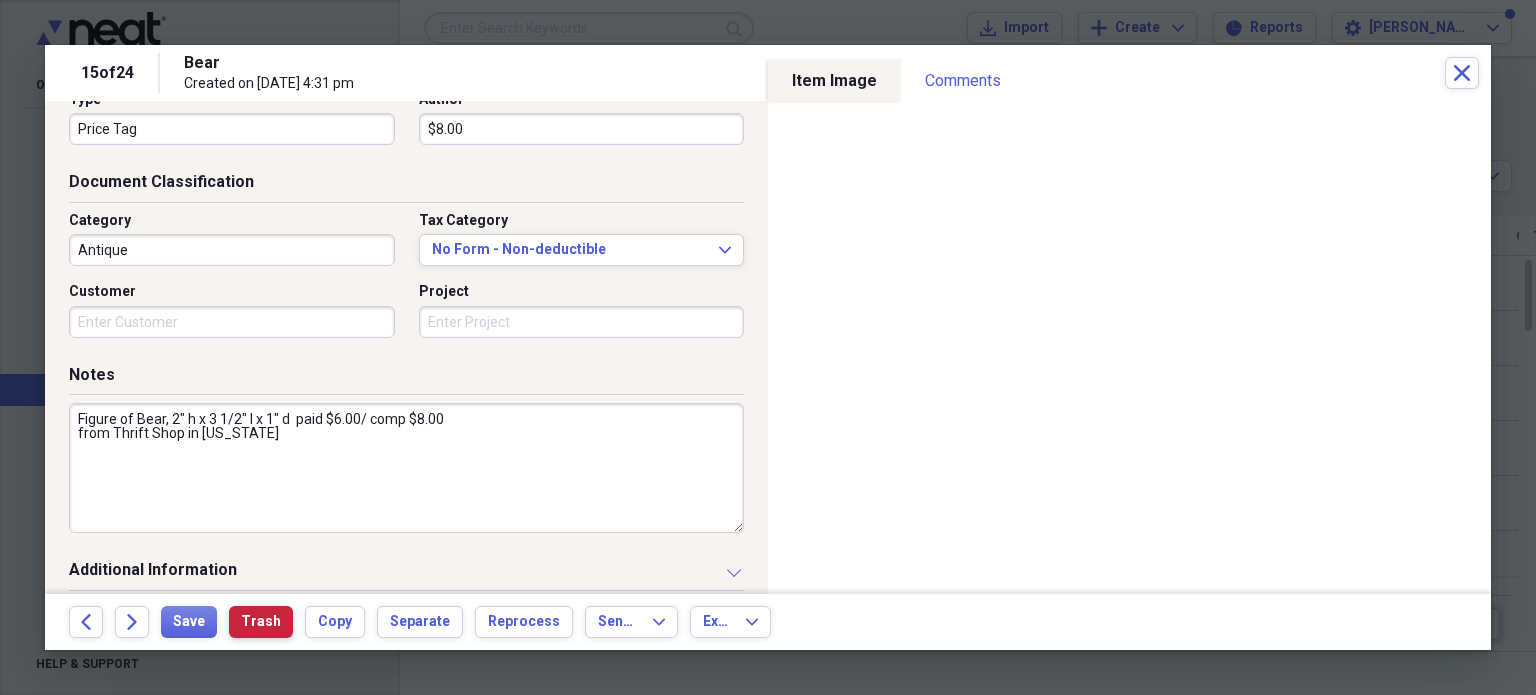 click on "Trash" at bounding box center (261, 622) 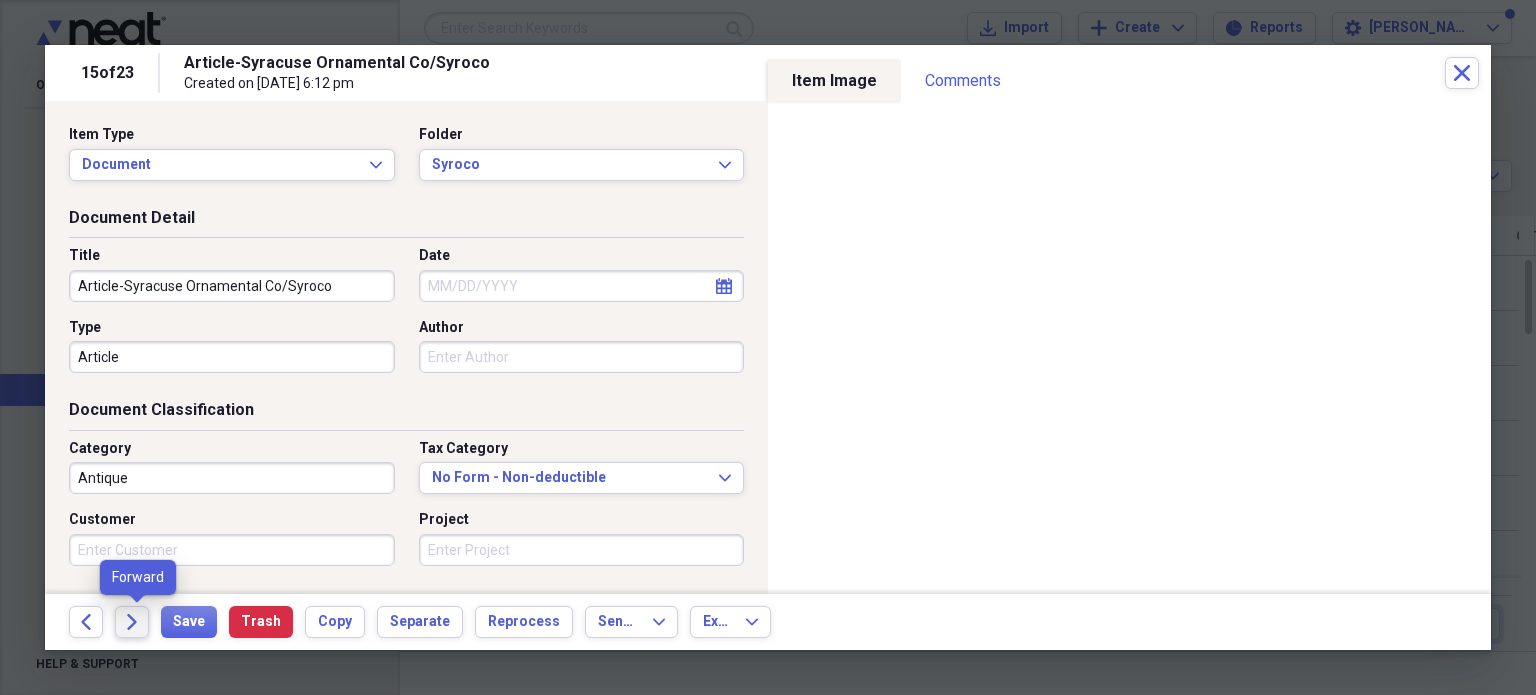 click on "Forward" 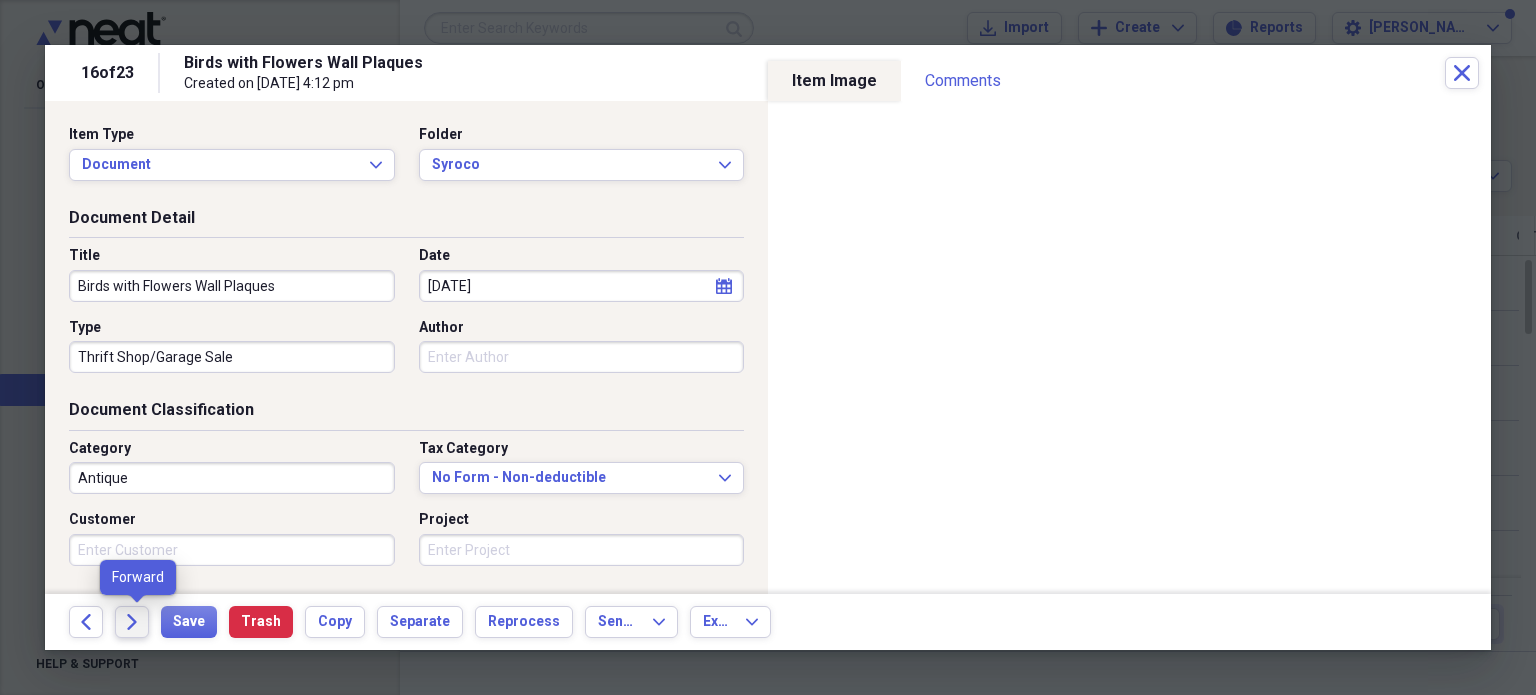 click 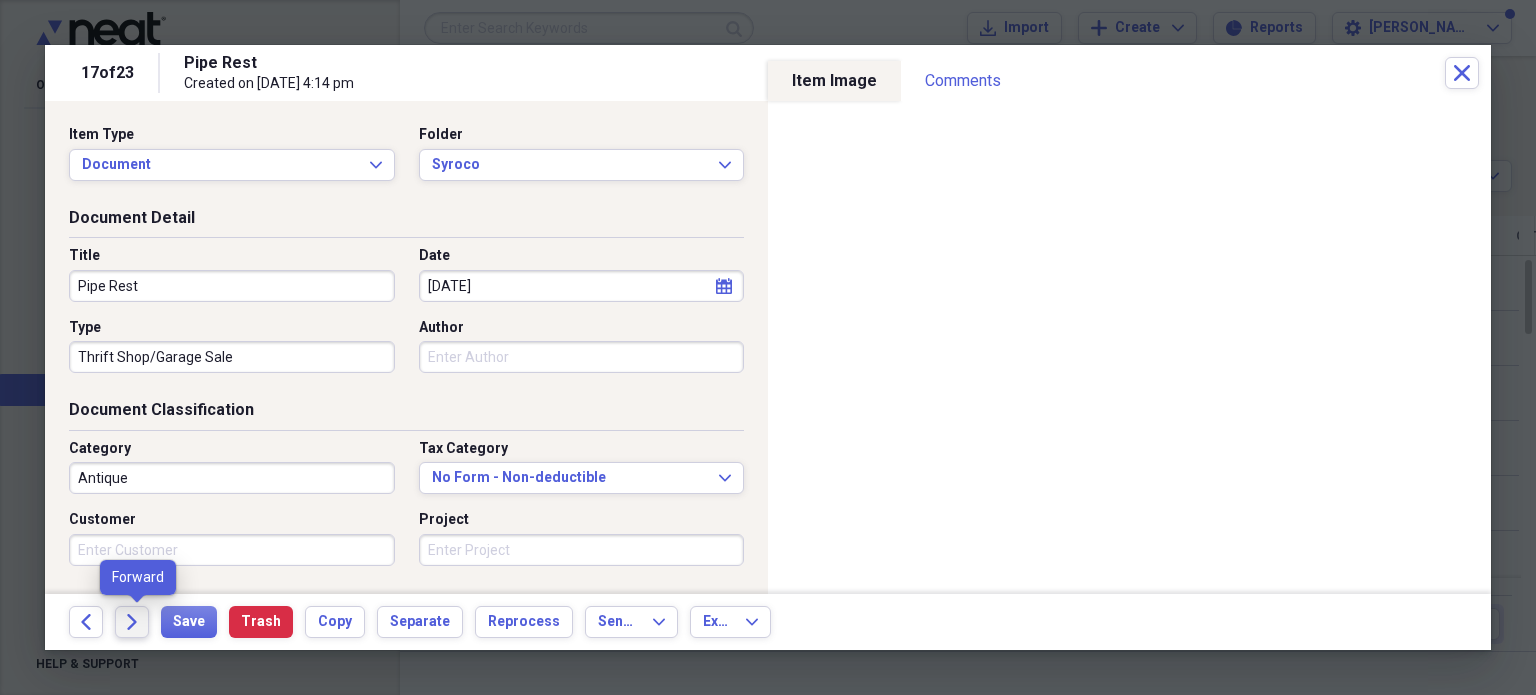 click on "Forward" 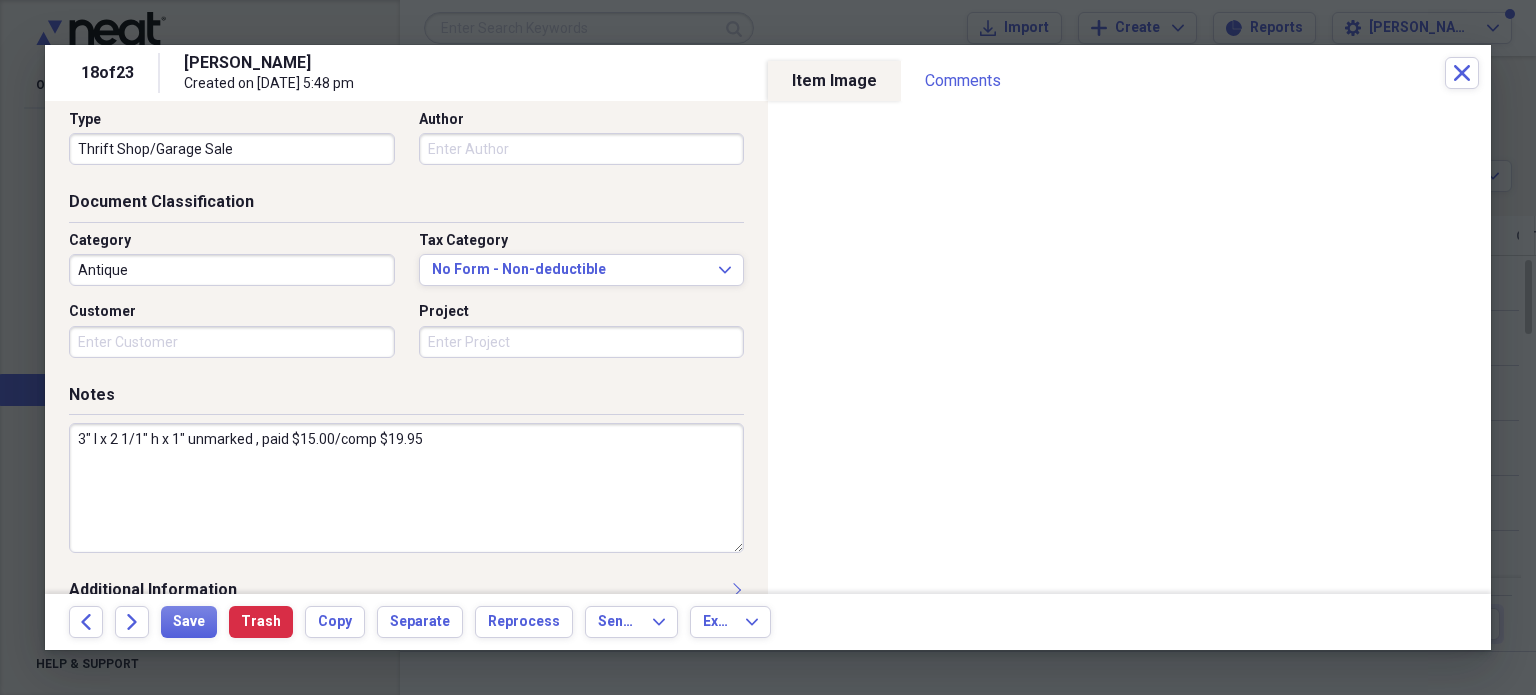 scroll, scrollTop: 212, scrollLeft: 0, axis: vertical 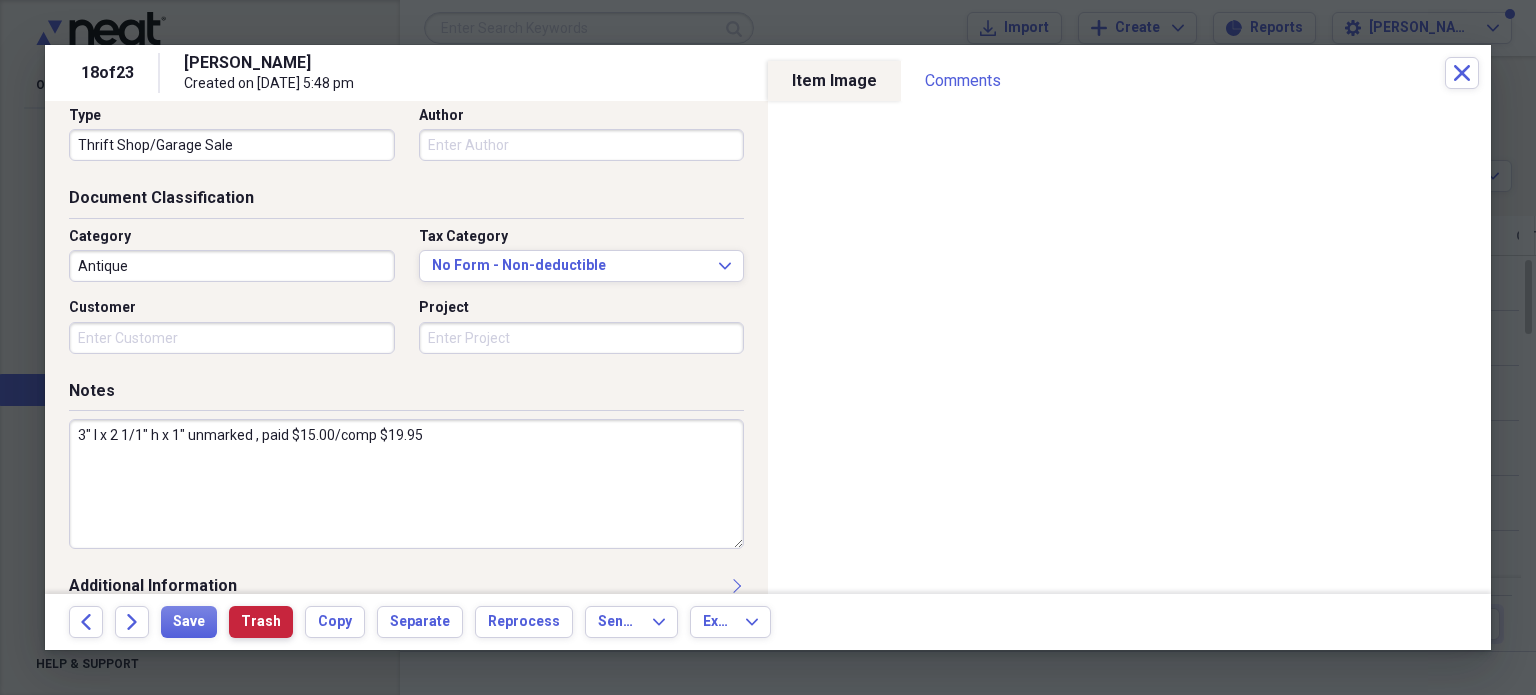 click on "Trash" at bounding box center (261, 622) 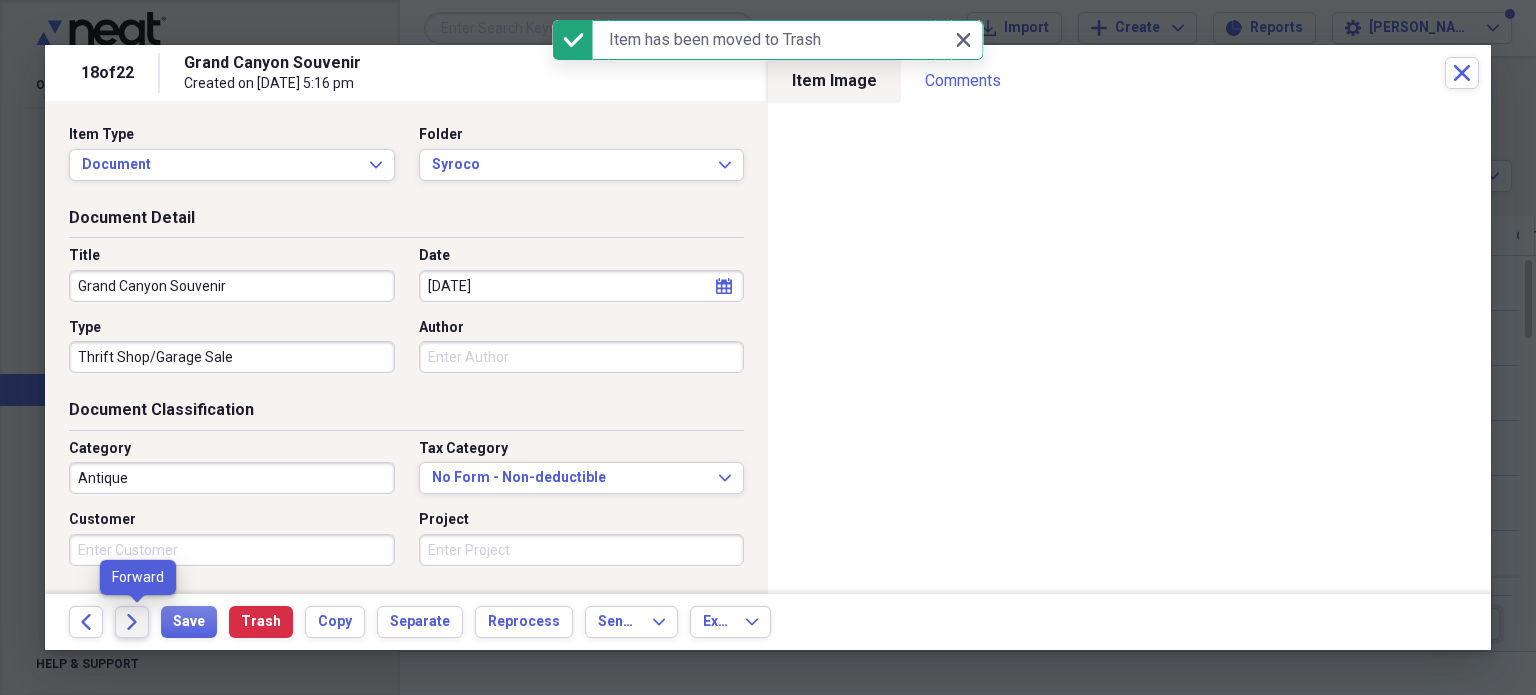 click on "Forward" at bounding box center [132, 622] 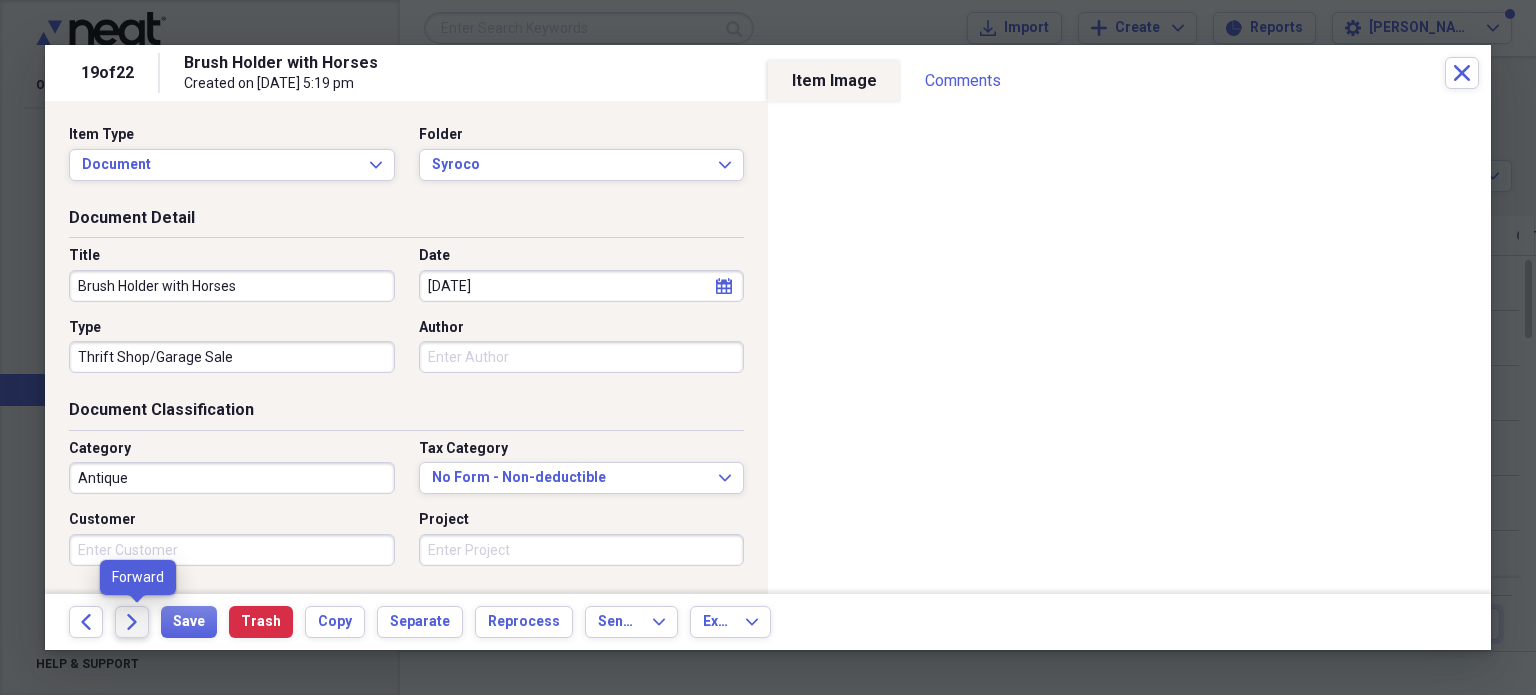 click on "Forward" 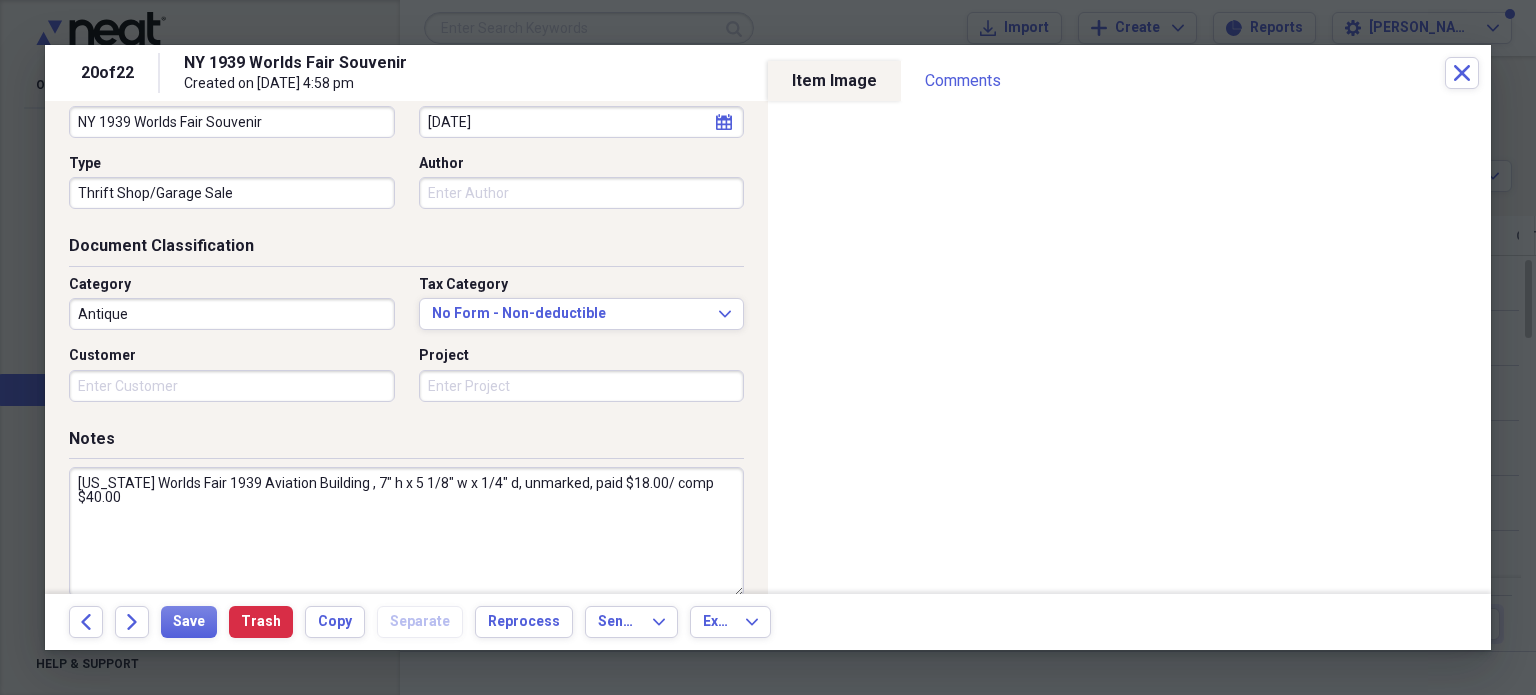scroll, scrollTop: 176, scrollLeft: 0, axis: vertical 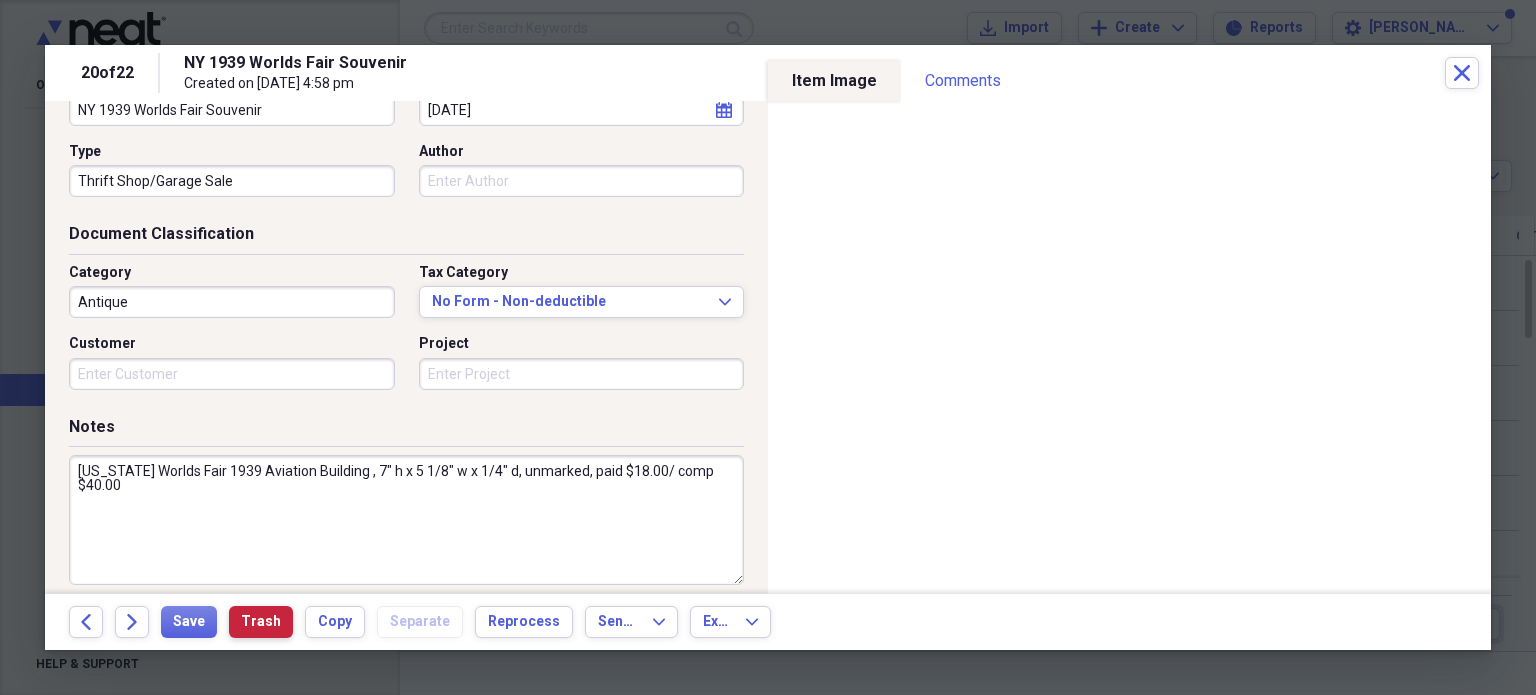 click on "Trash" at bounding box center [261, 622] 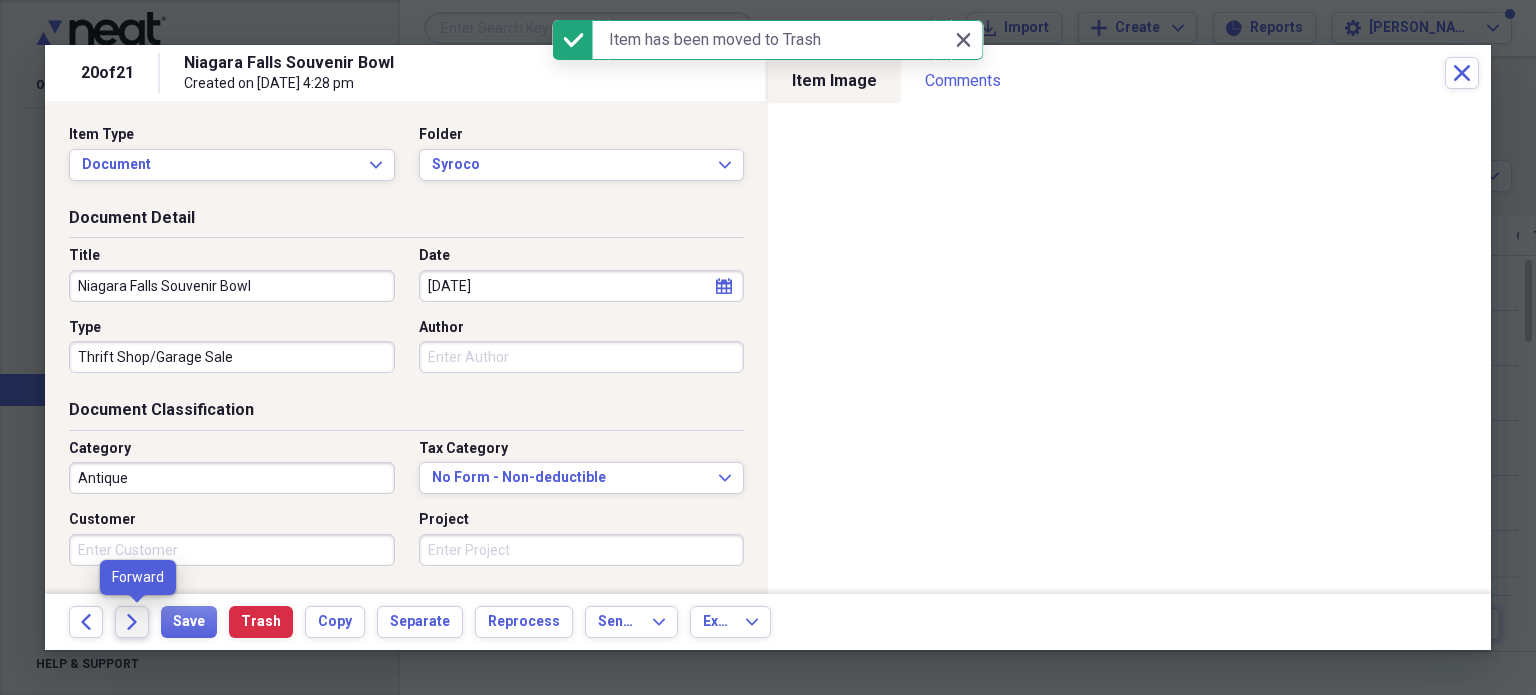 click on "Forward" 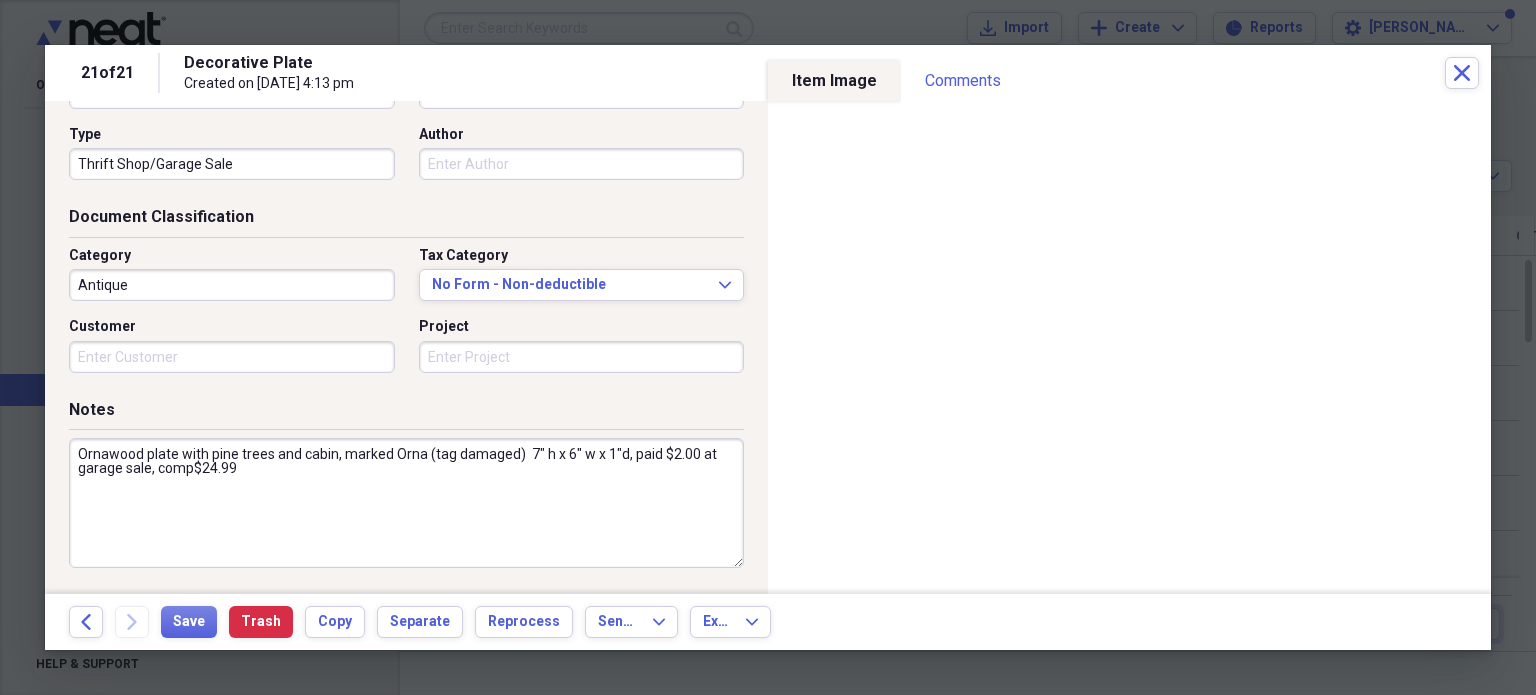 scroll, scrollTop: 198, scrollLeft: 0, axis: vertical 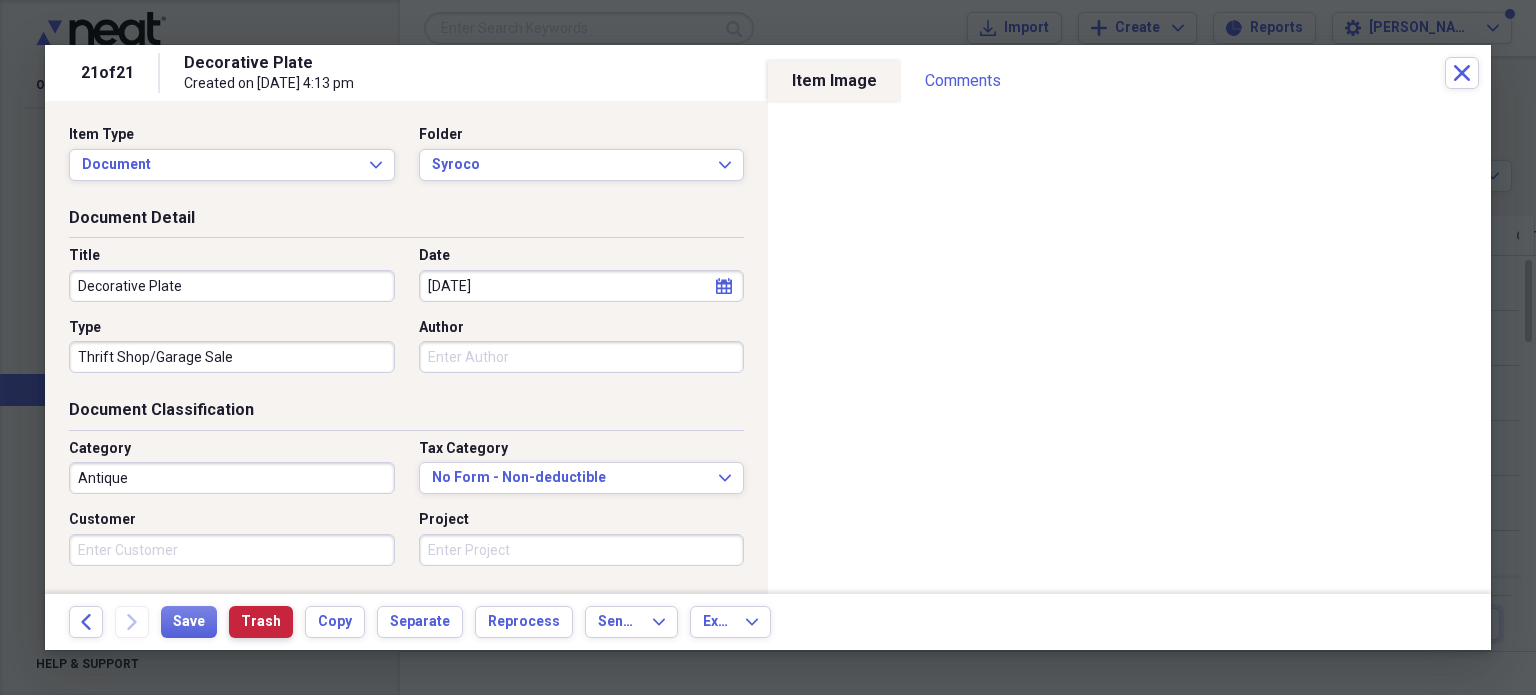 click on "Trash" at bounding box center [261, 622] 